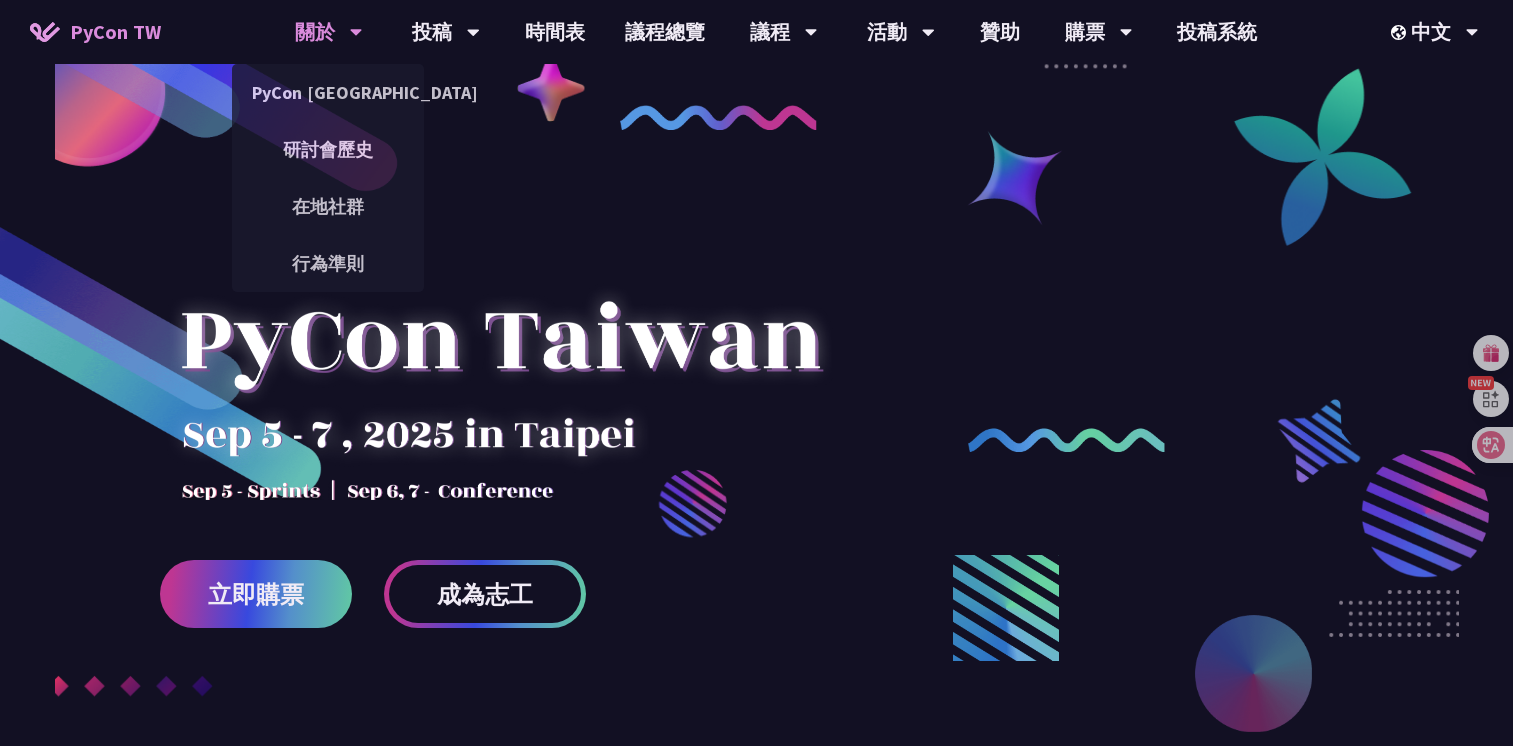 scroll, scrollTop: 0, scrollLeft: 0, axis: both 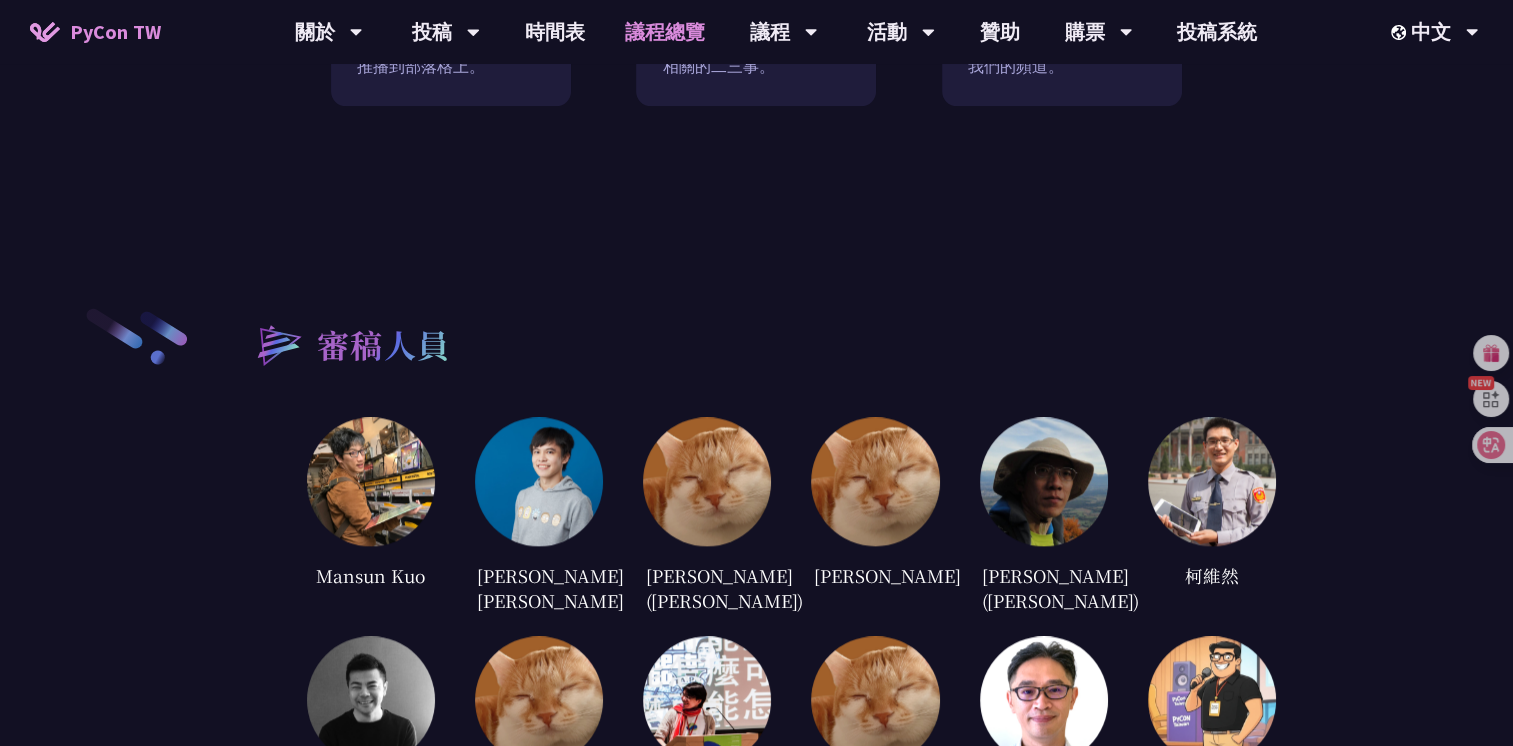 click on "議程總覽" at bounding box center [665, 32] 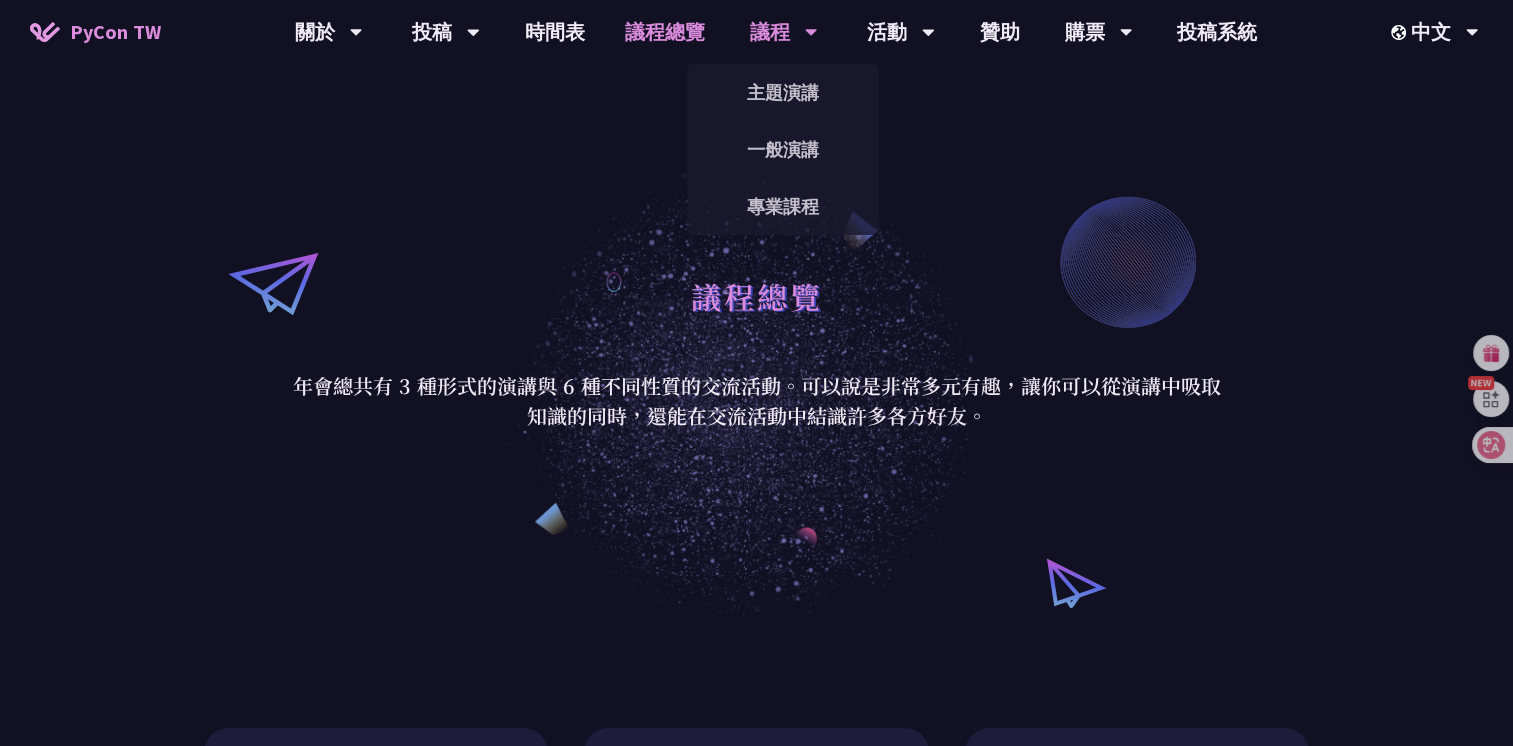 scroll, scrollTop: 100, scrollLeft: 0, axis: vertical 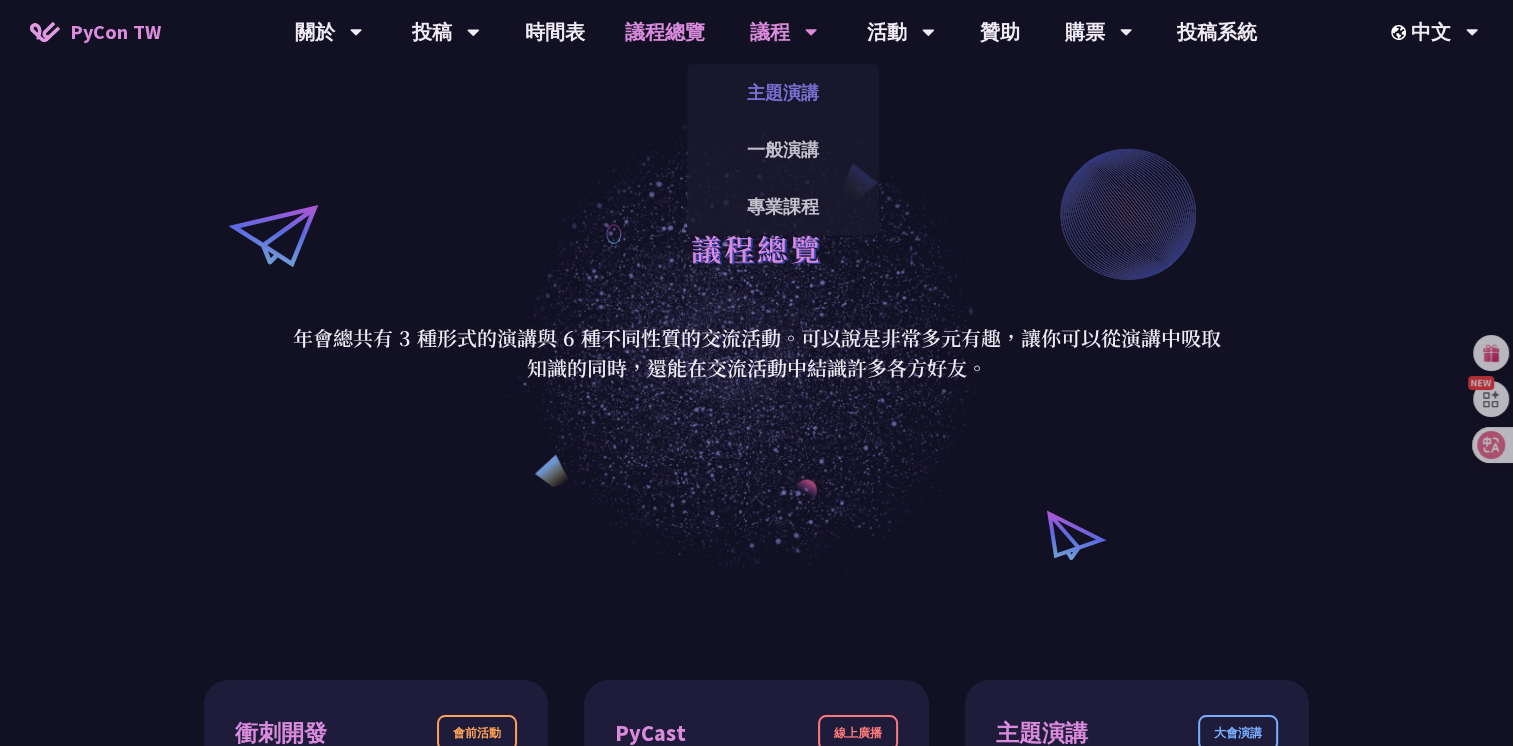 click on "主題演講" at bounding box center (783, 92) 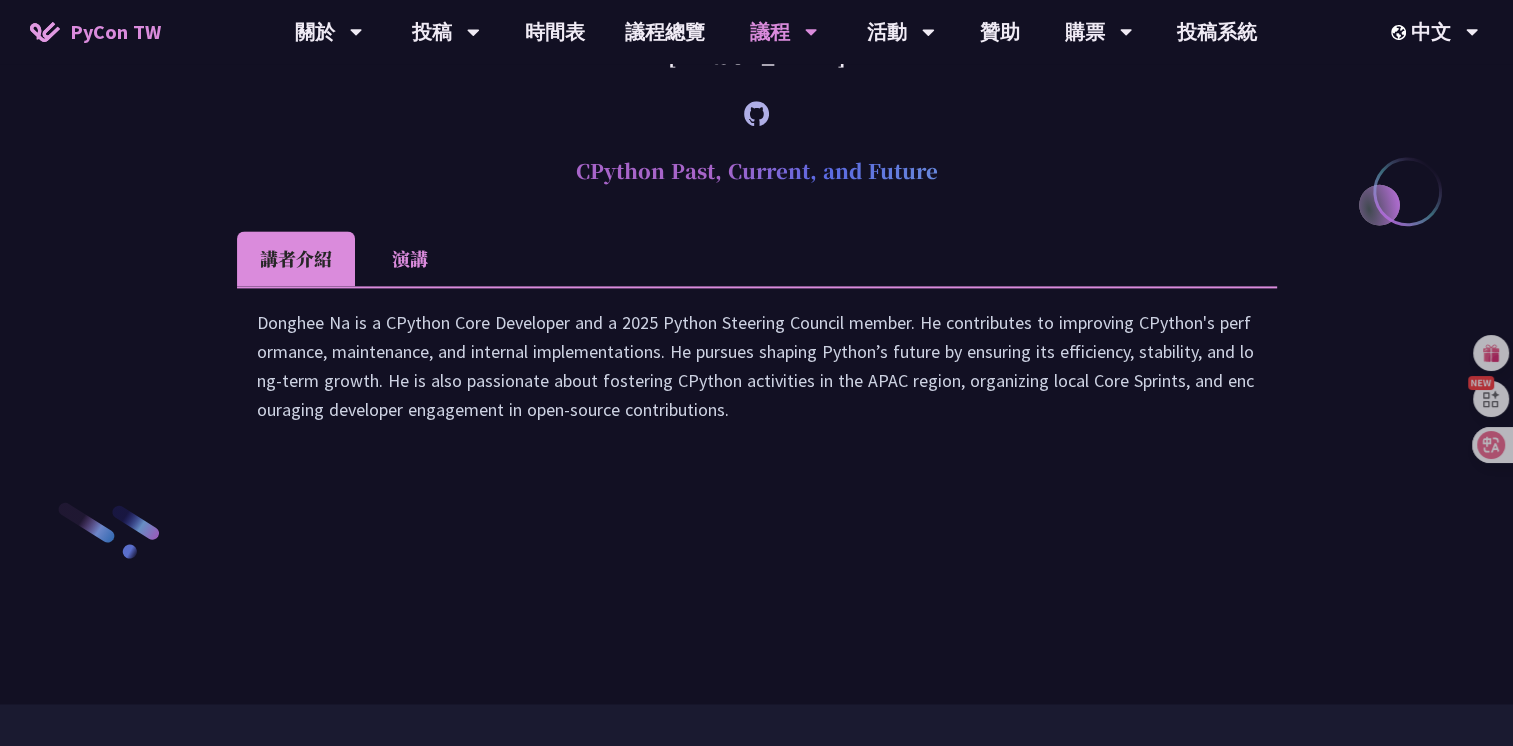 scroll, scrollTop: 3000, scrollLeft: 0, axis: vertical 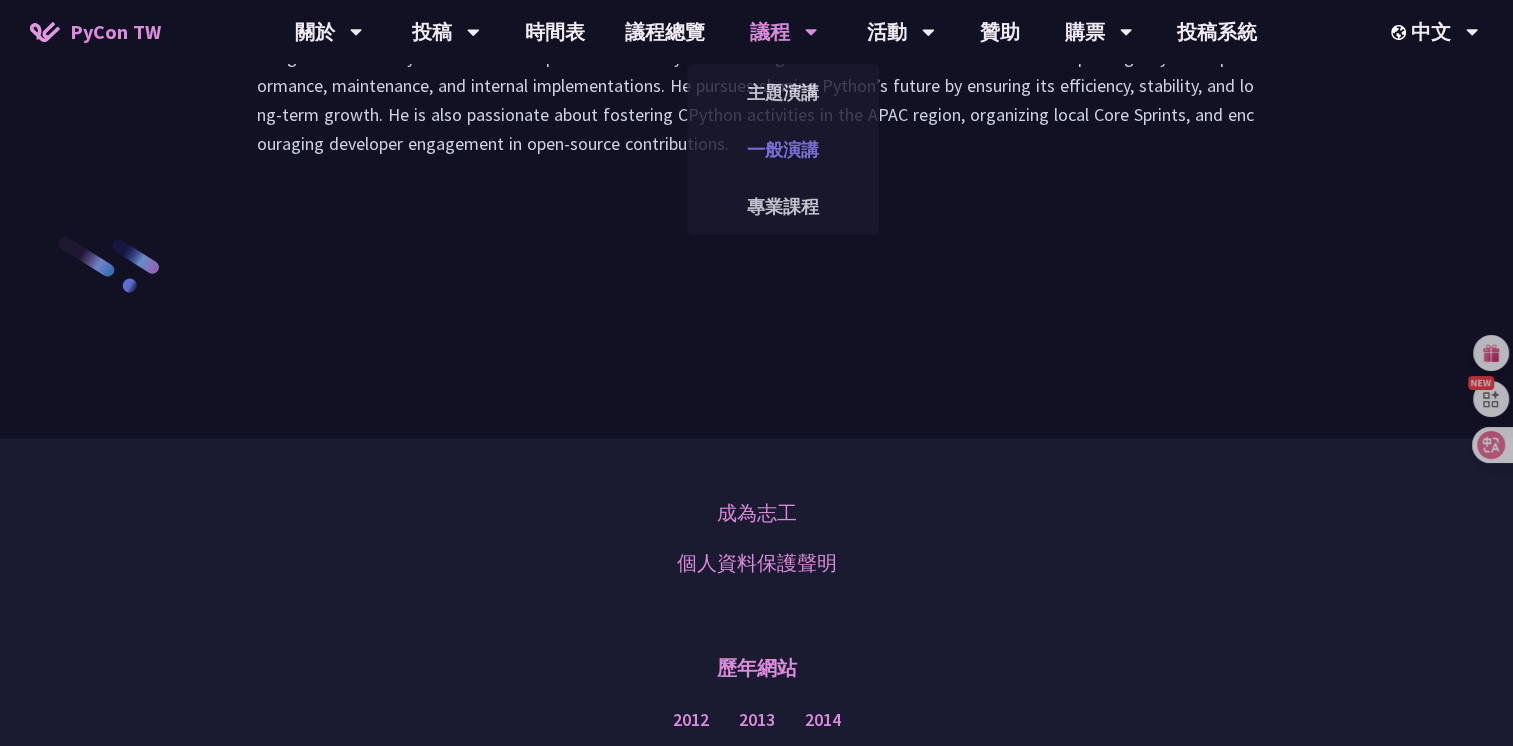 click on "一般演講" at bounding box center (783, 149) 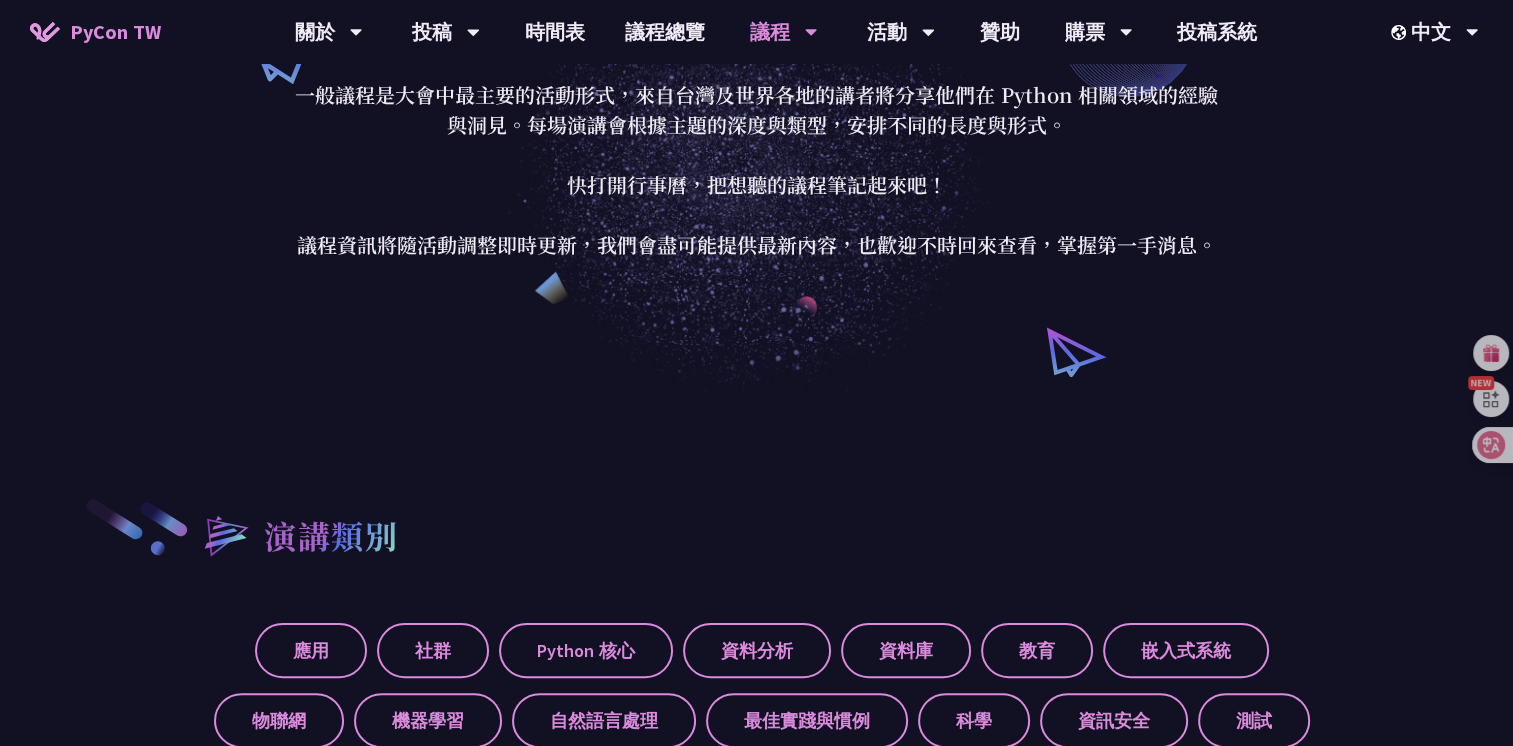 scroll, scrollTop: 500, scrollLeft: 0, axis: vertical 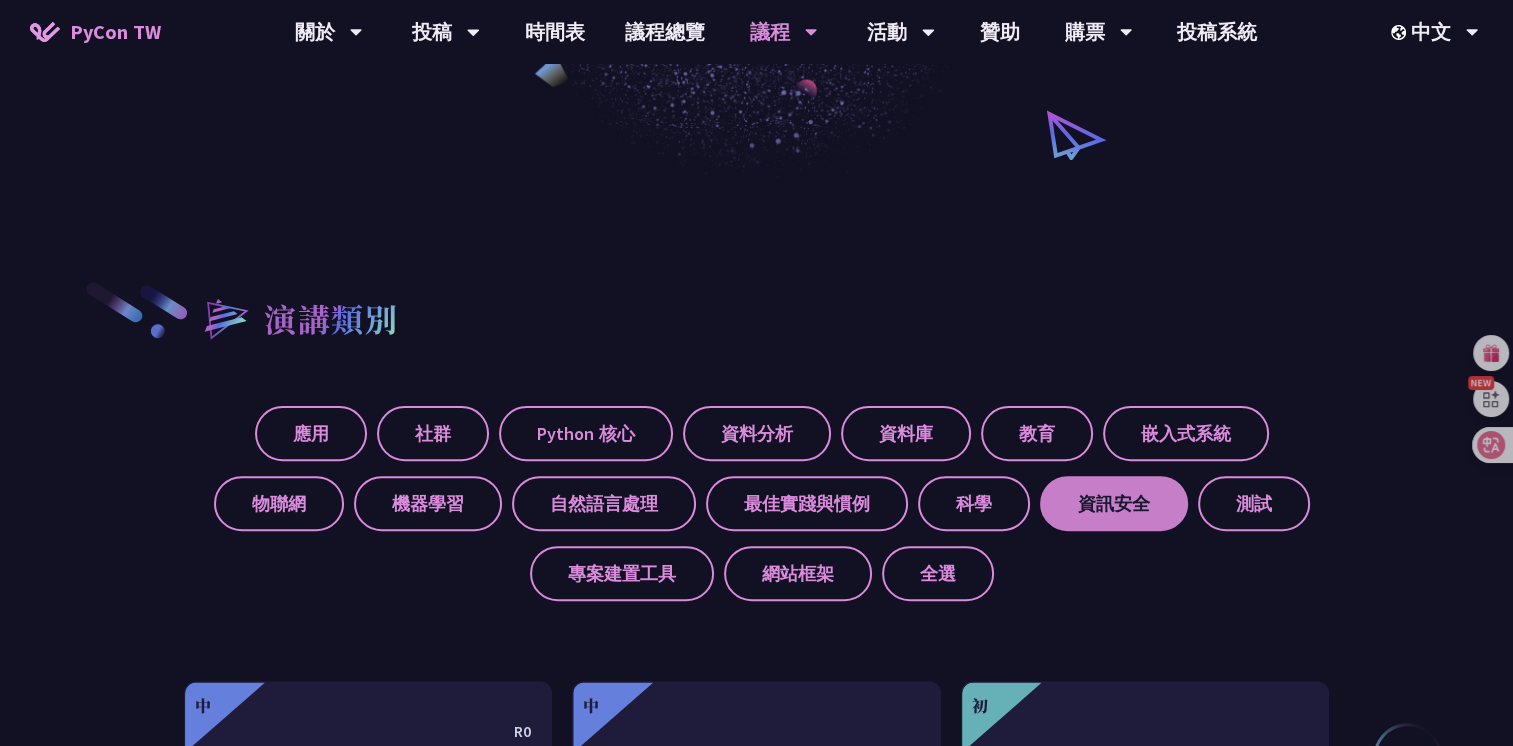 click on "資訊安全" at bounding box center [1114, 503] 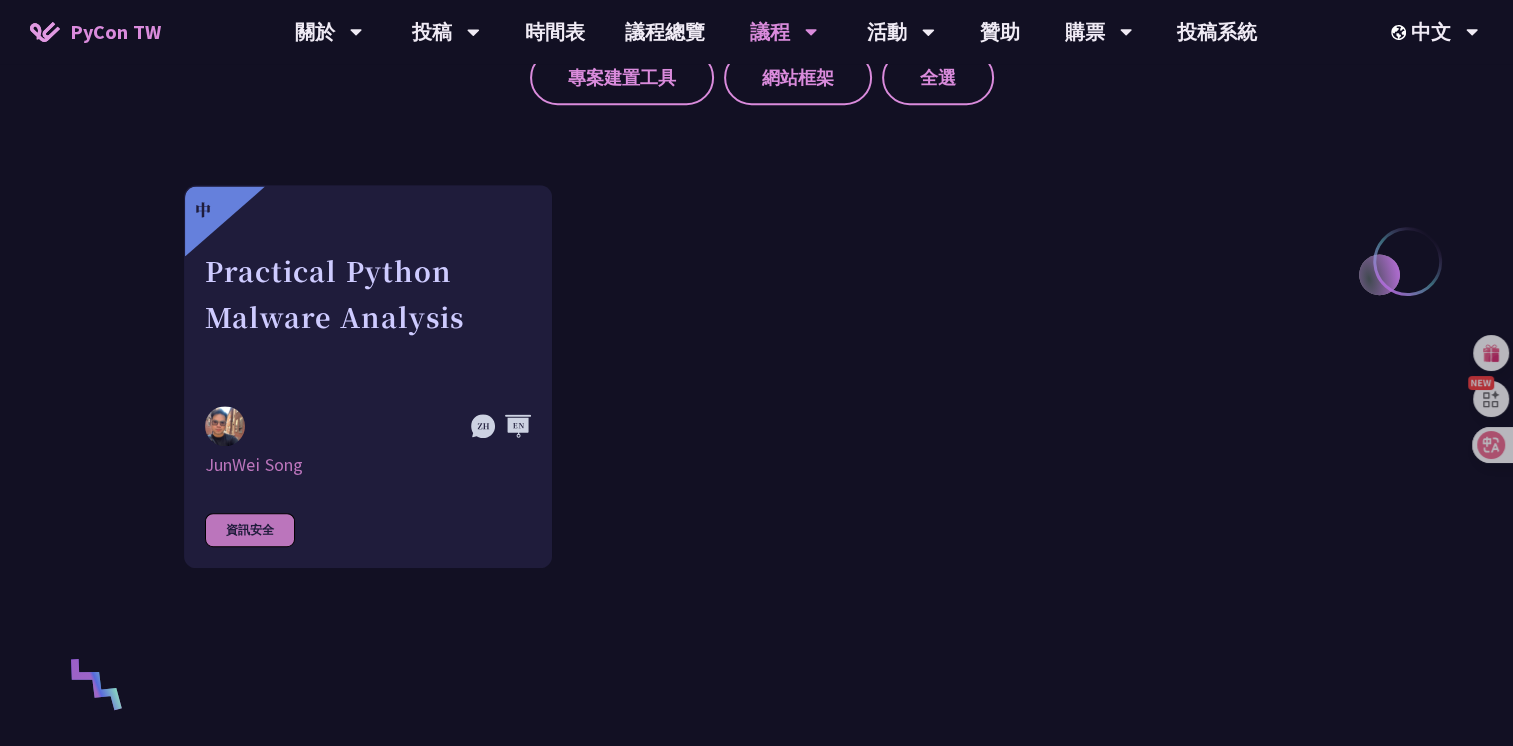 scroll, scrollTop: 1000, scrollLeft: 0, axis: vertical 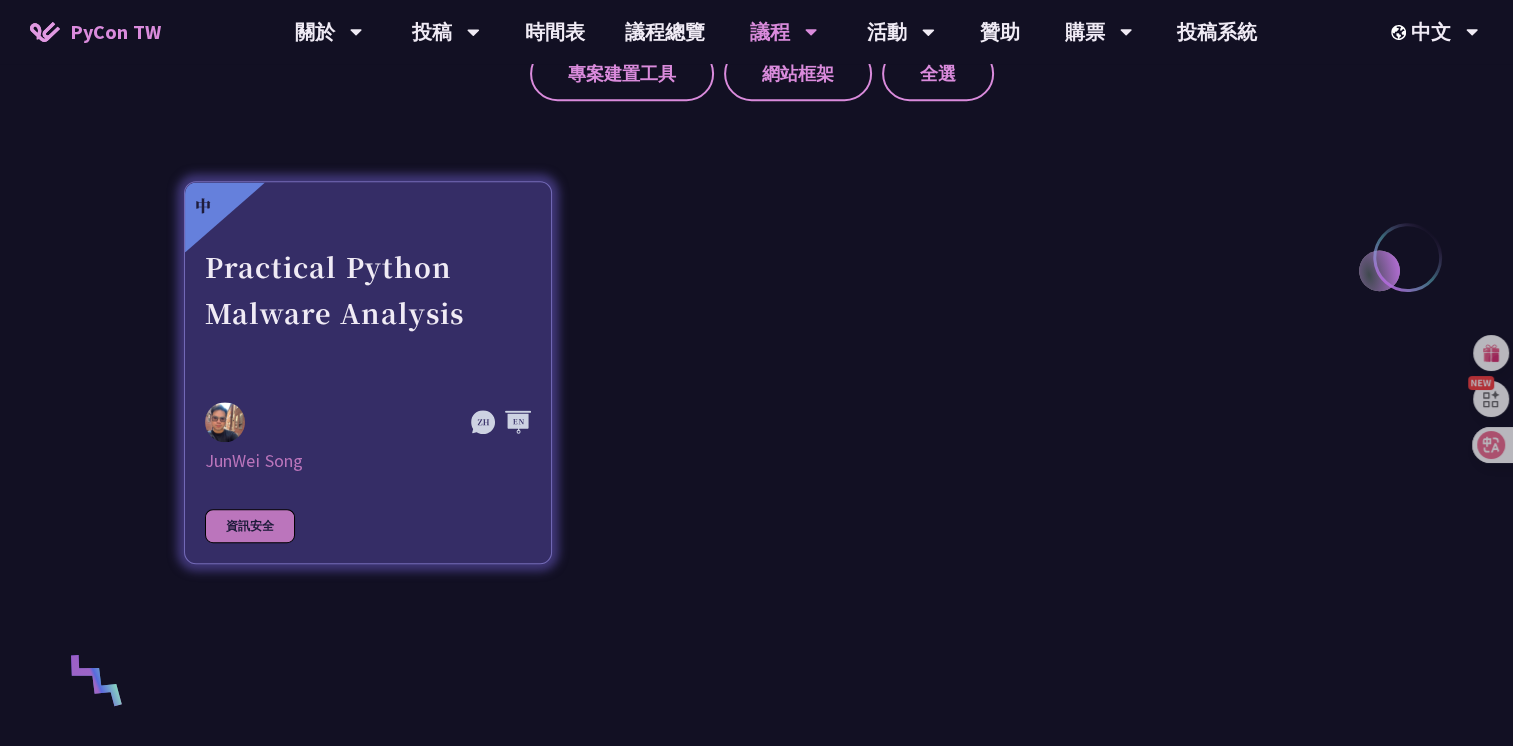 click on "Practical Python Malware Analysis" at bounding box center [368, 313] 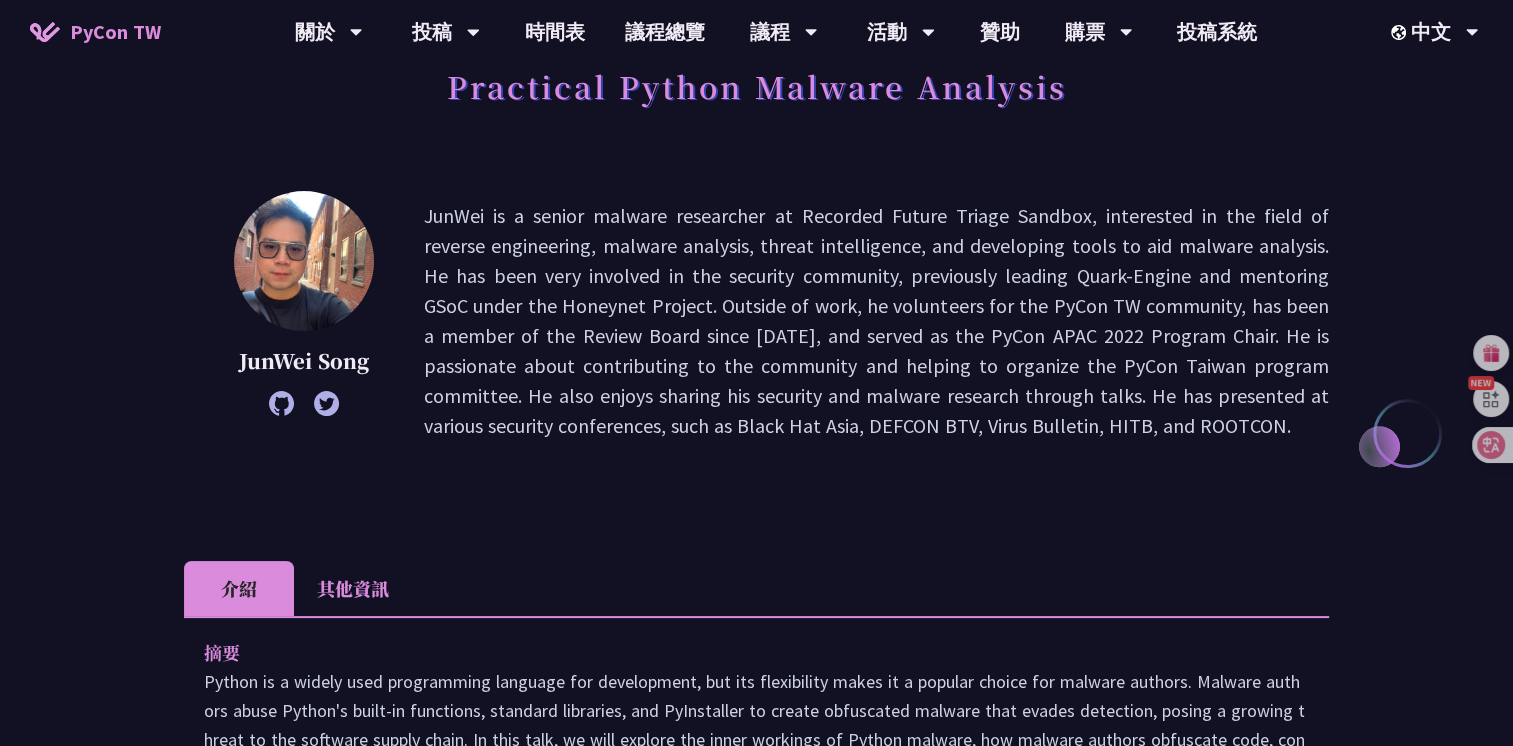 scroll, scrollTop: 100, scrollLeft: 0, axis: vertical 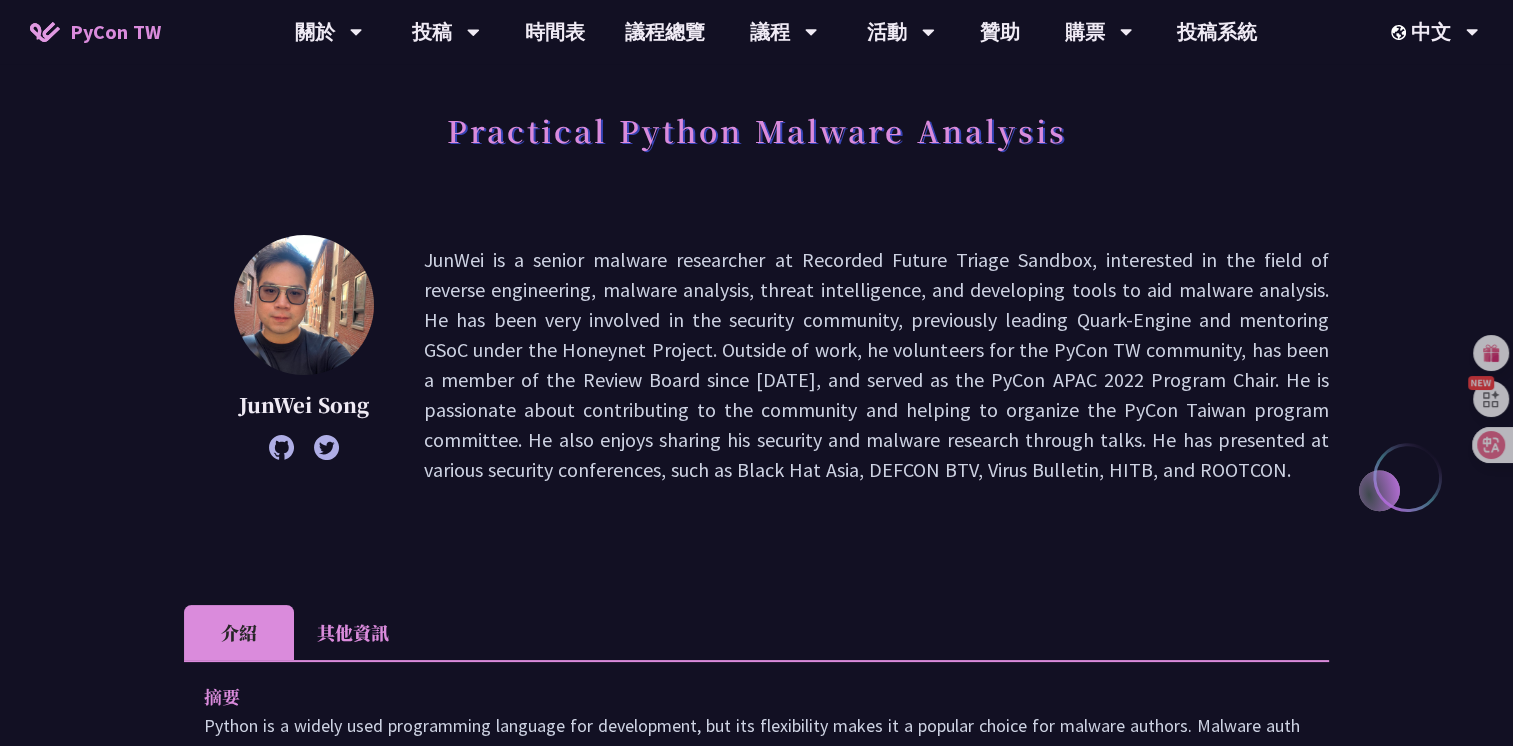 drag, startPoint x: 560, startPoint y: 181, endPoint x: 492, endPoint y: 201, distance: 70.88018 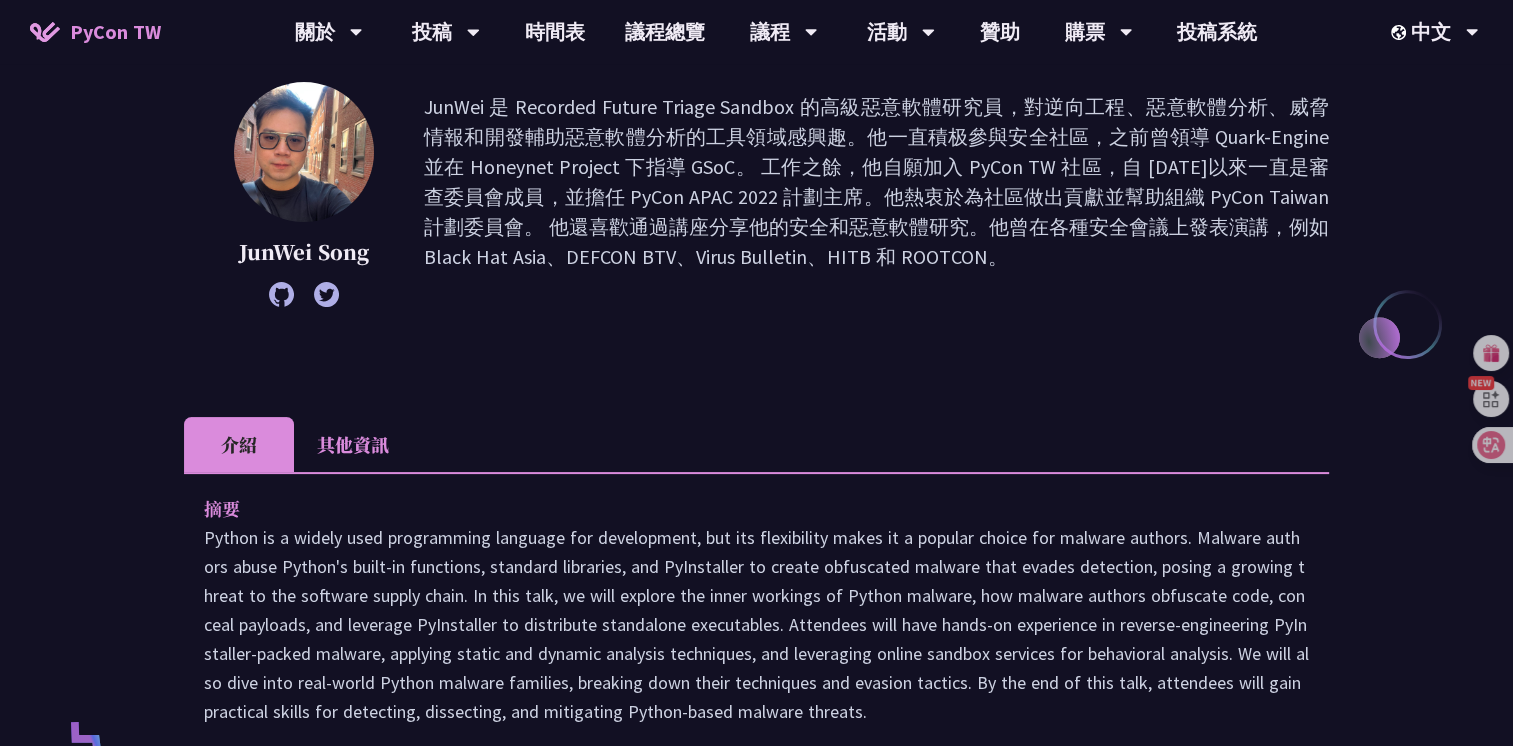 scroll, scrollTop: 500, scrollLeft: 0, axis: vertical 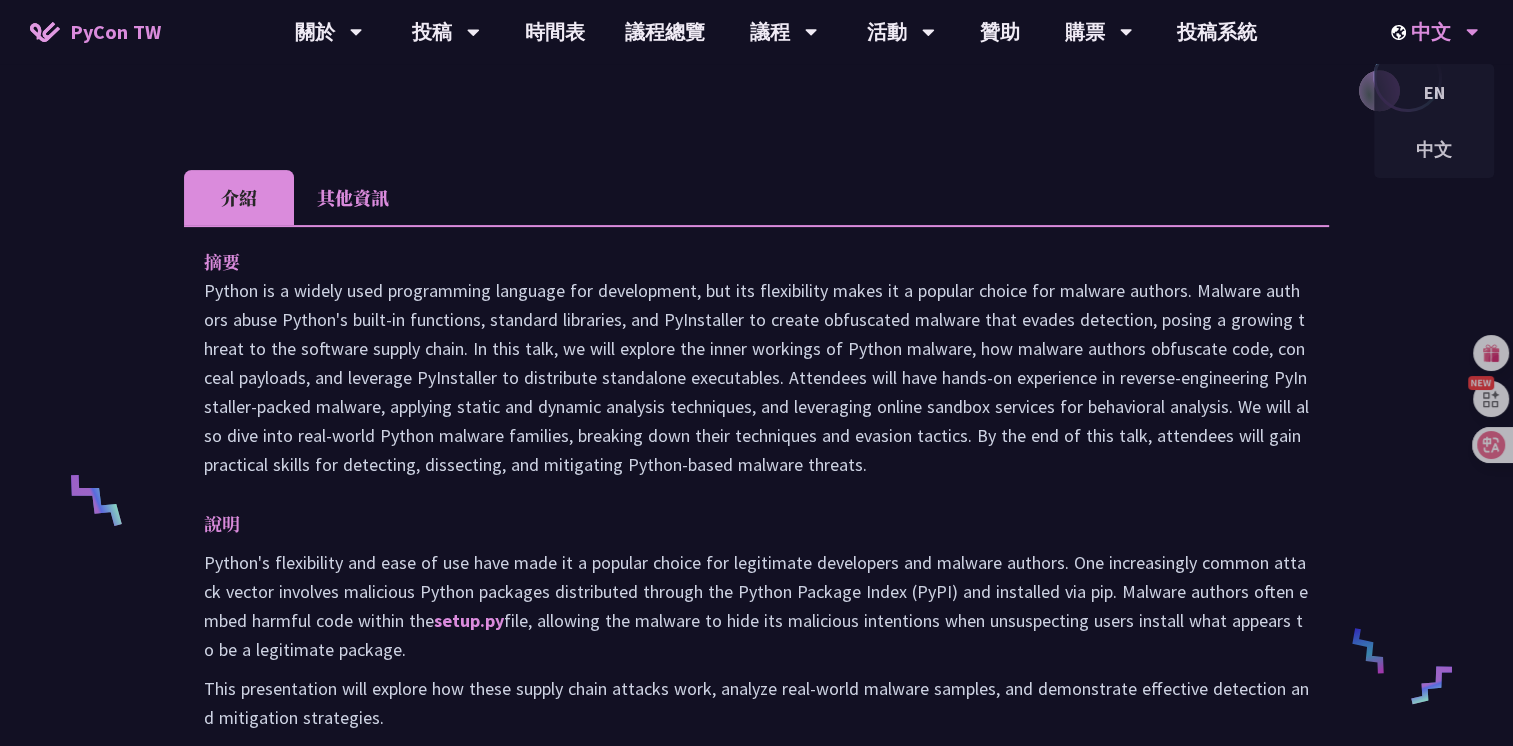 click on "中文" at bounding box center [1435, 32] 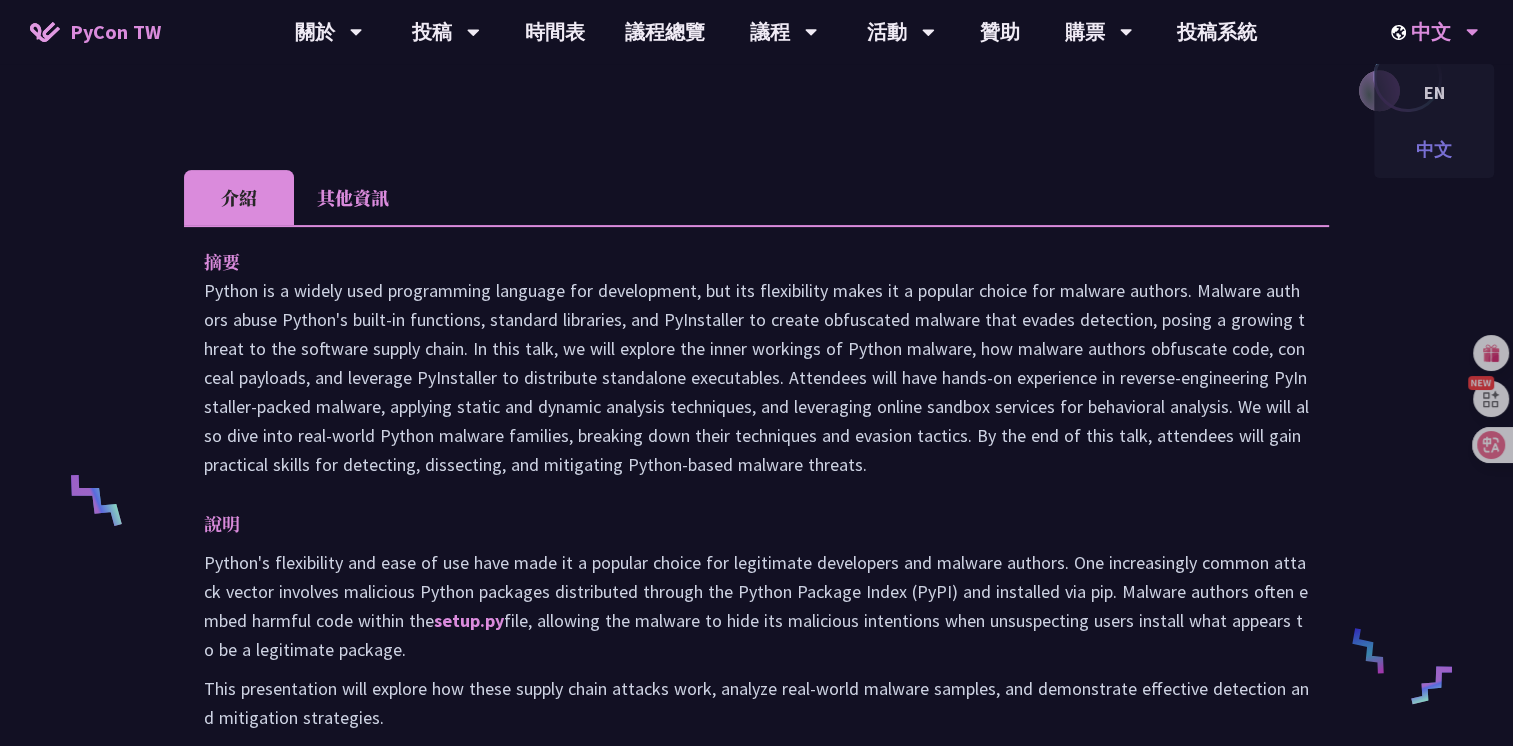 click on "中文" at bounding box center (1434, 149) 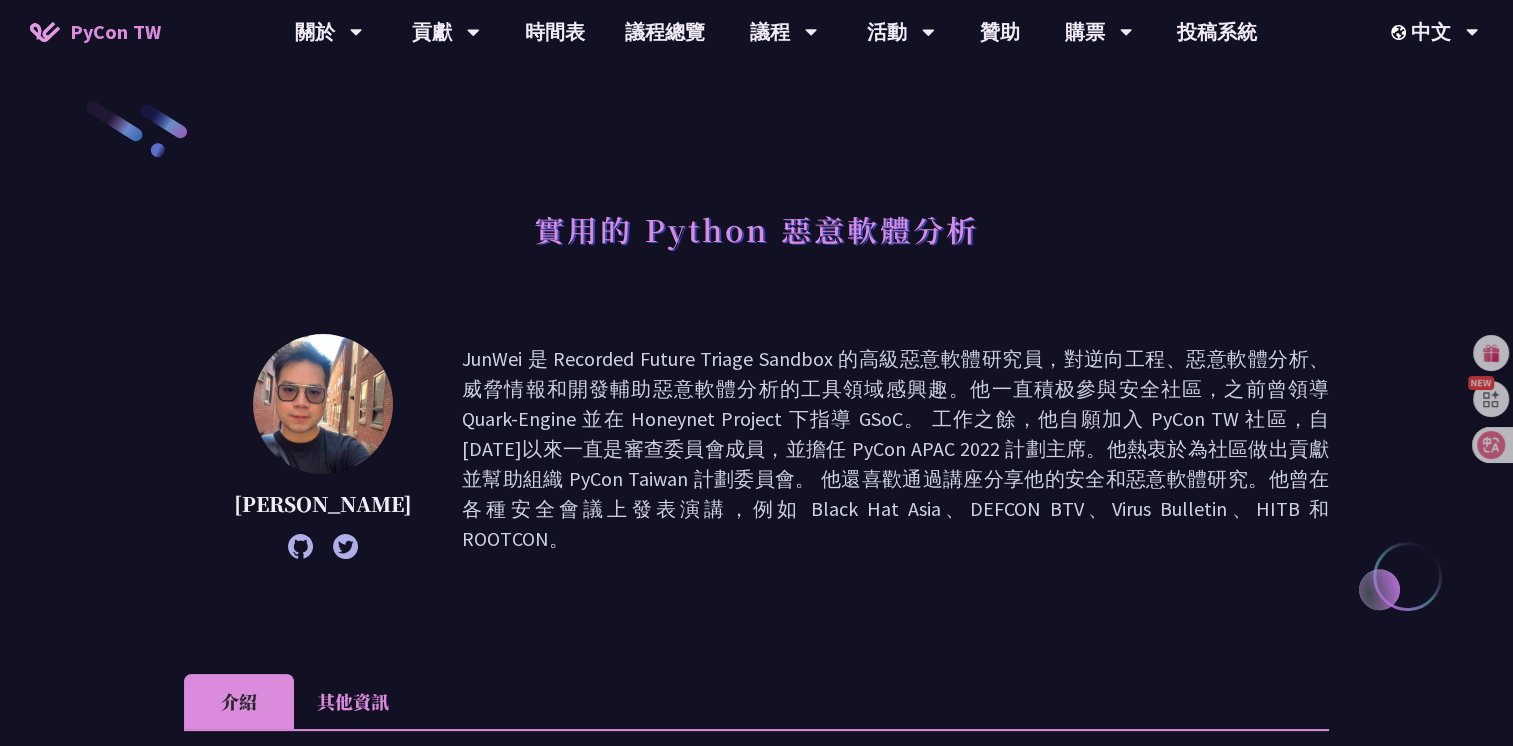 scroll, scrollTop: 0, scrollLeft: 0, axis: both 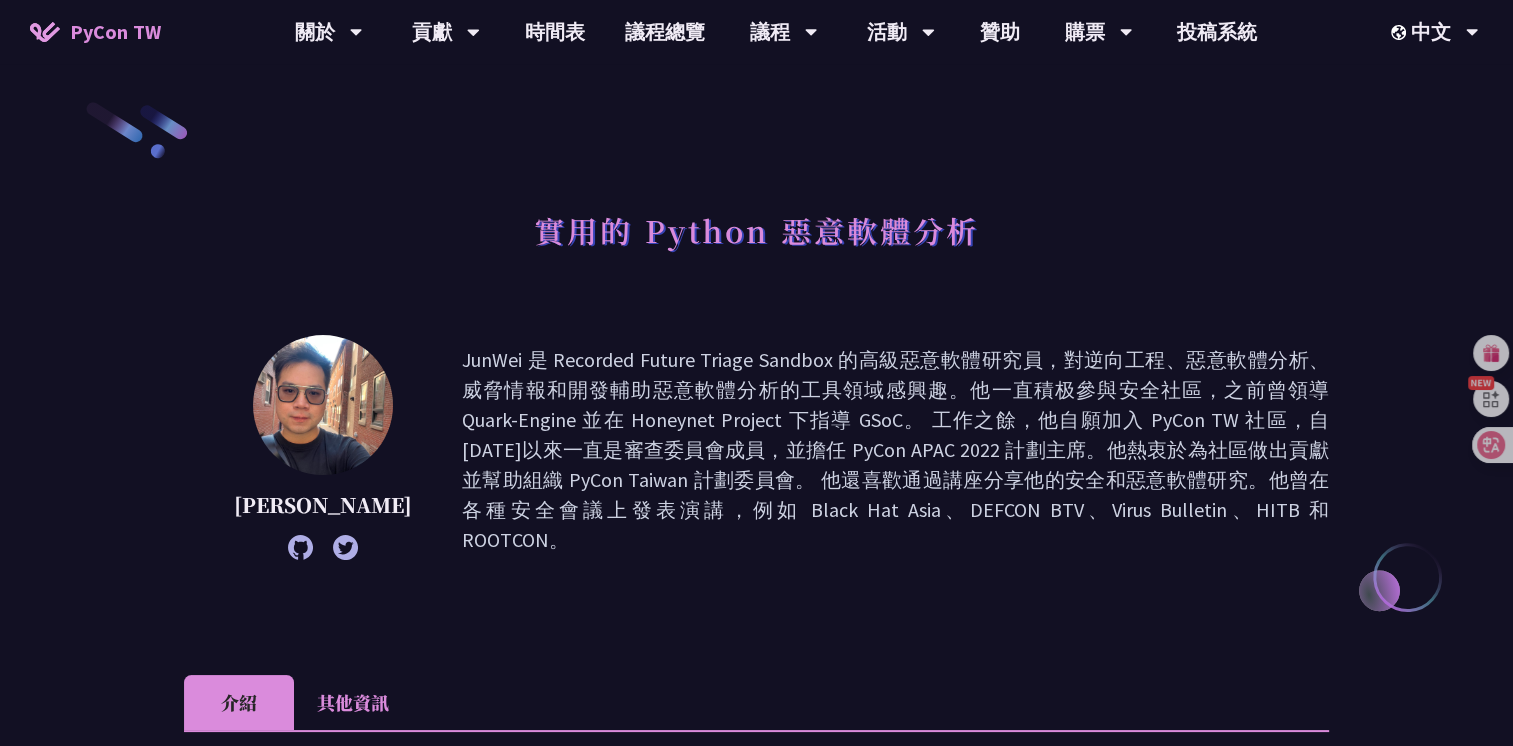 click on "其他資訊" at bounding box center [353, 702] 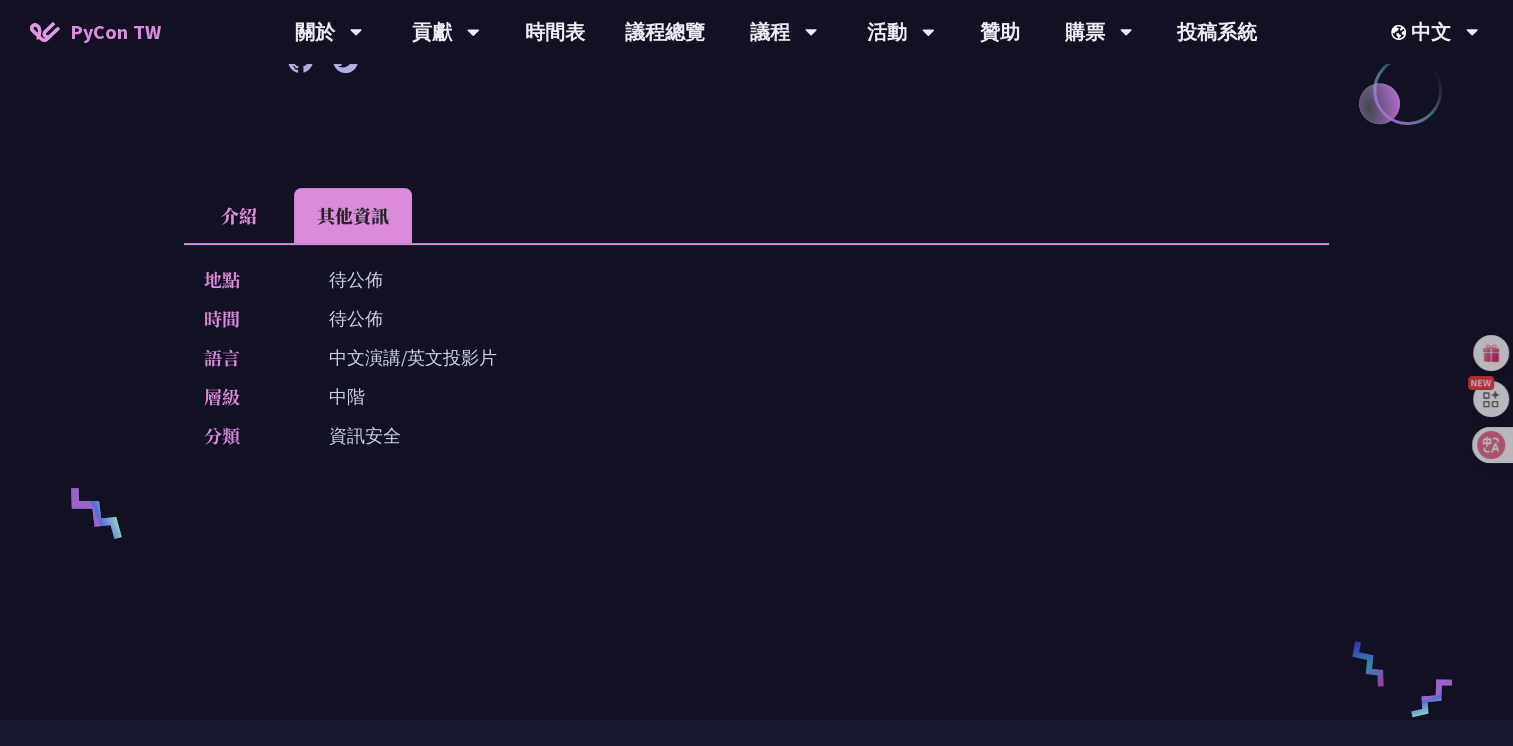 scroll, scrollTop: 500, scrollLeft: 0, axis: vertical 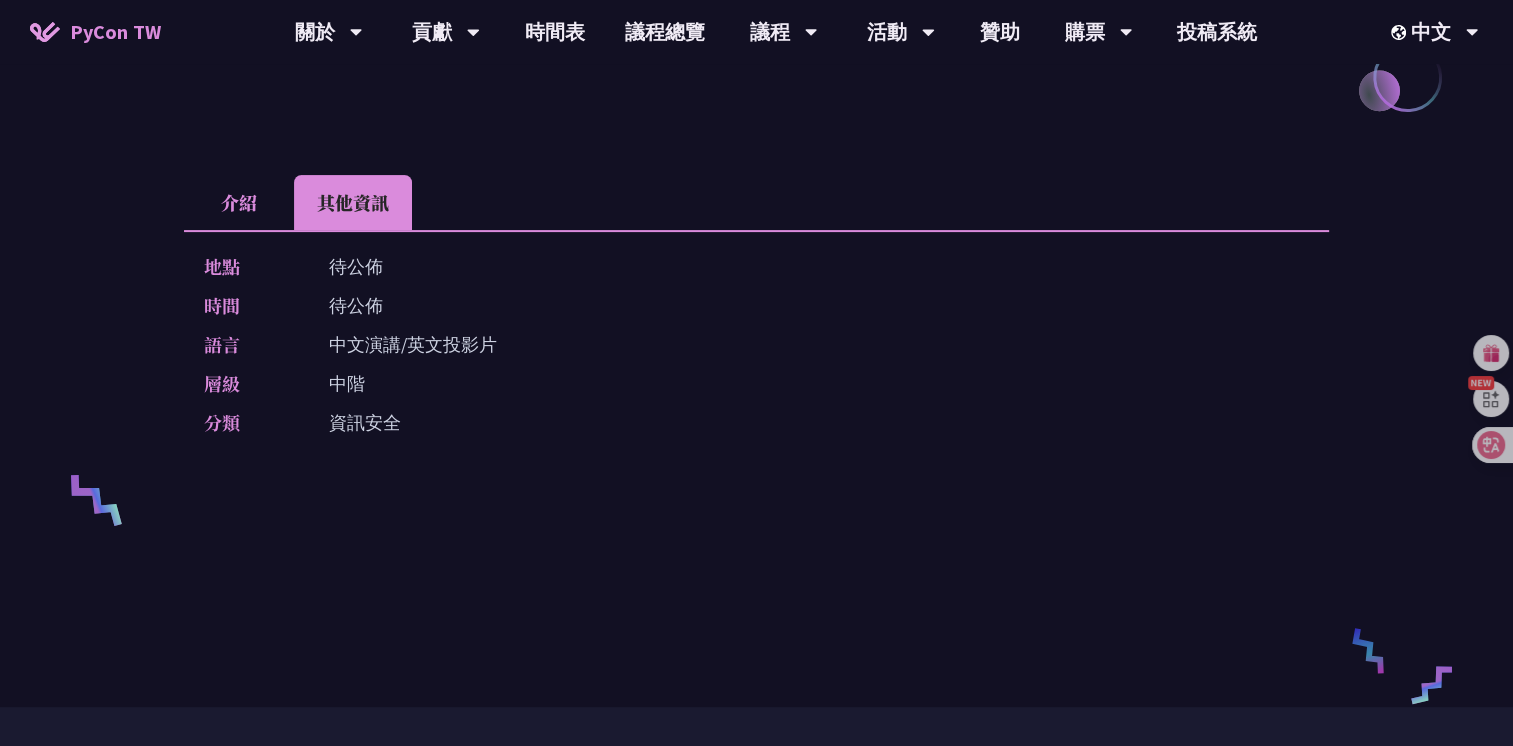 click on "介紹" at bounding box center [239, 202] 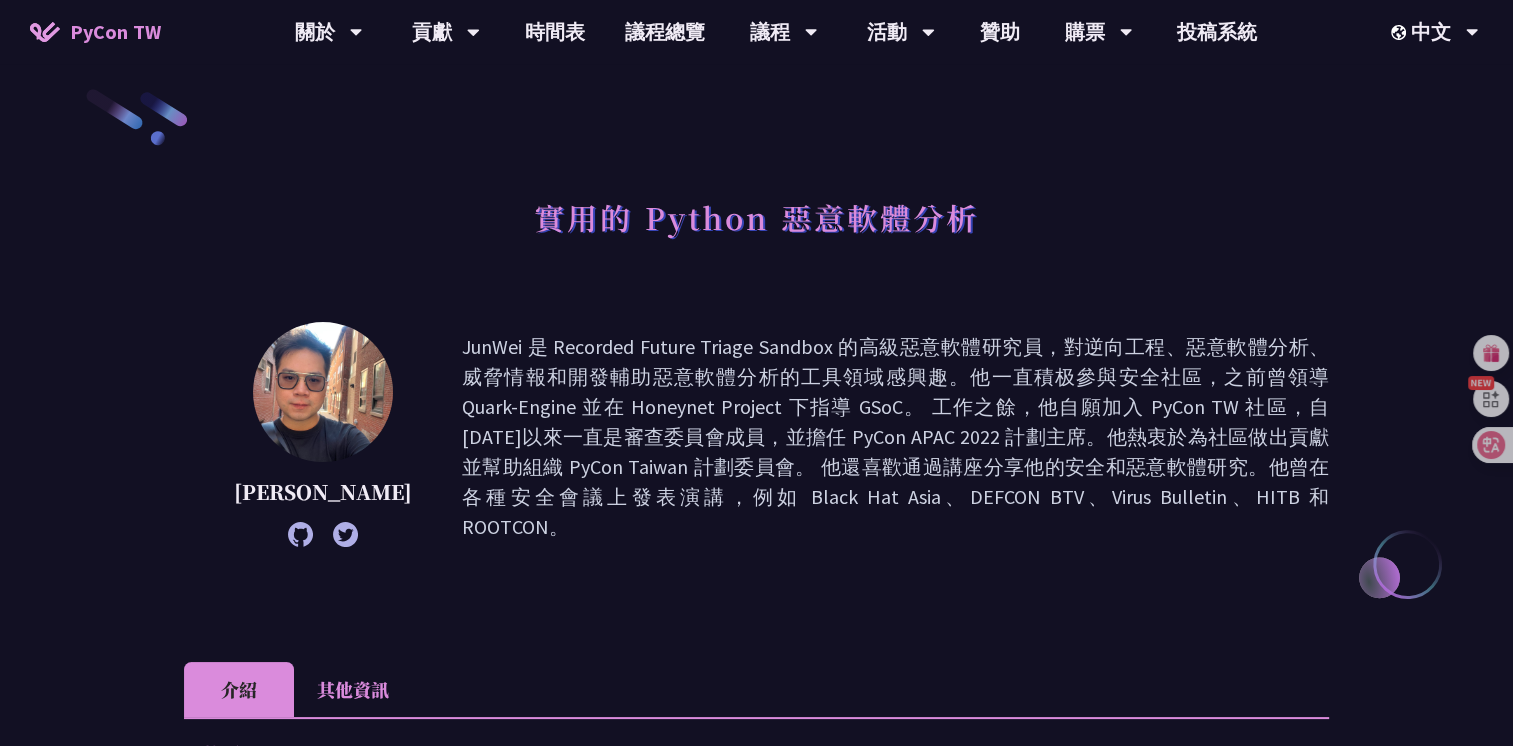 scroll, scrollTop: 0, scrollLeft: 0, axis: both 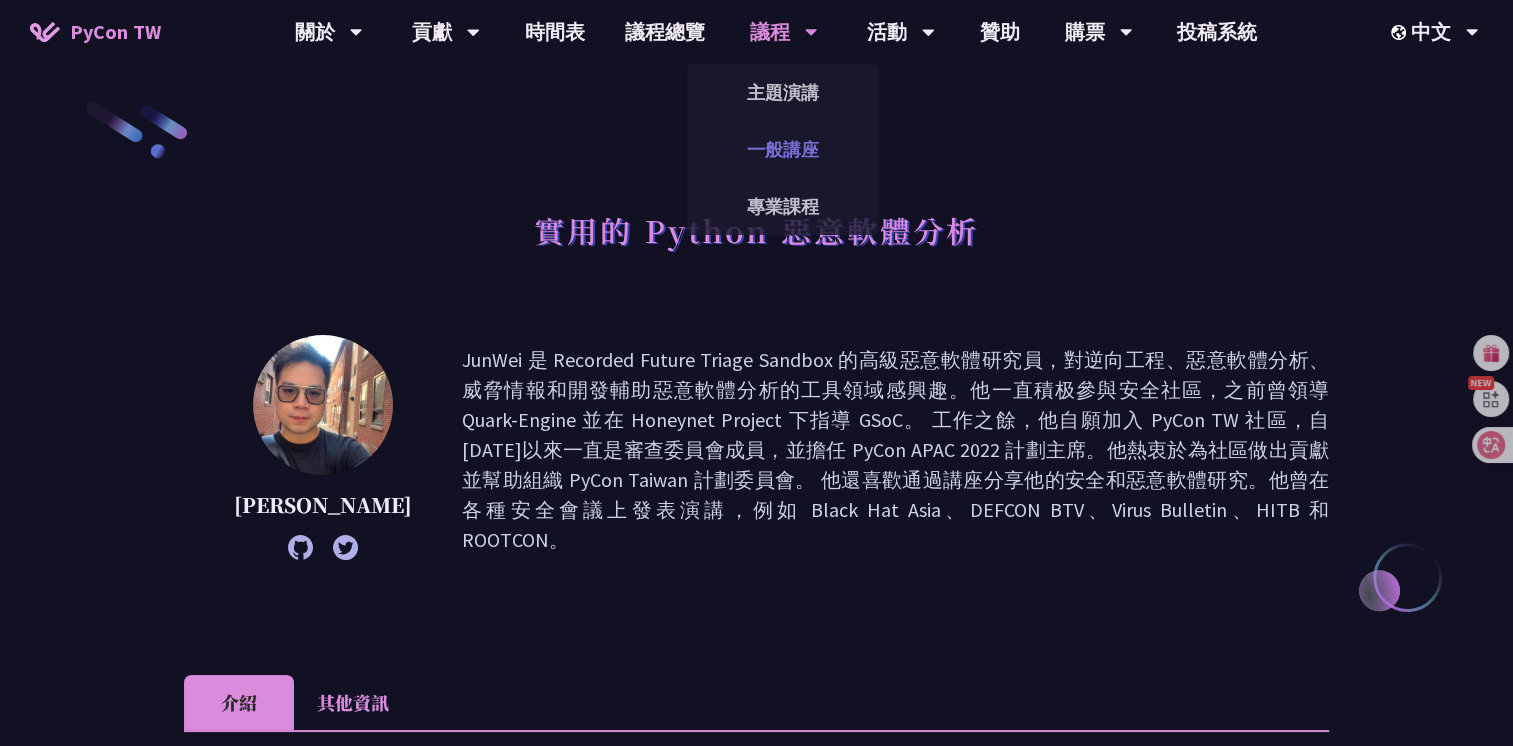 click on "一般講座" at bounding box center (783, 149) 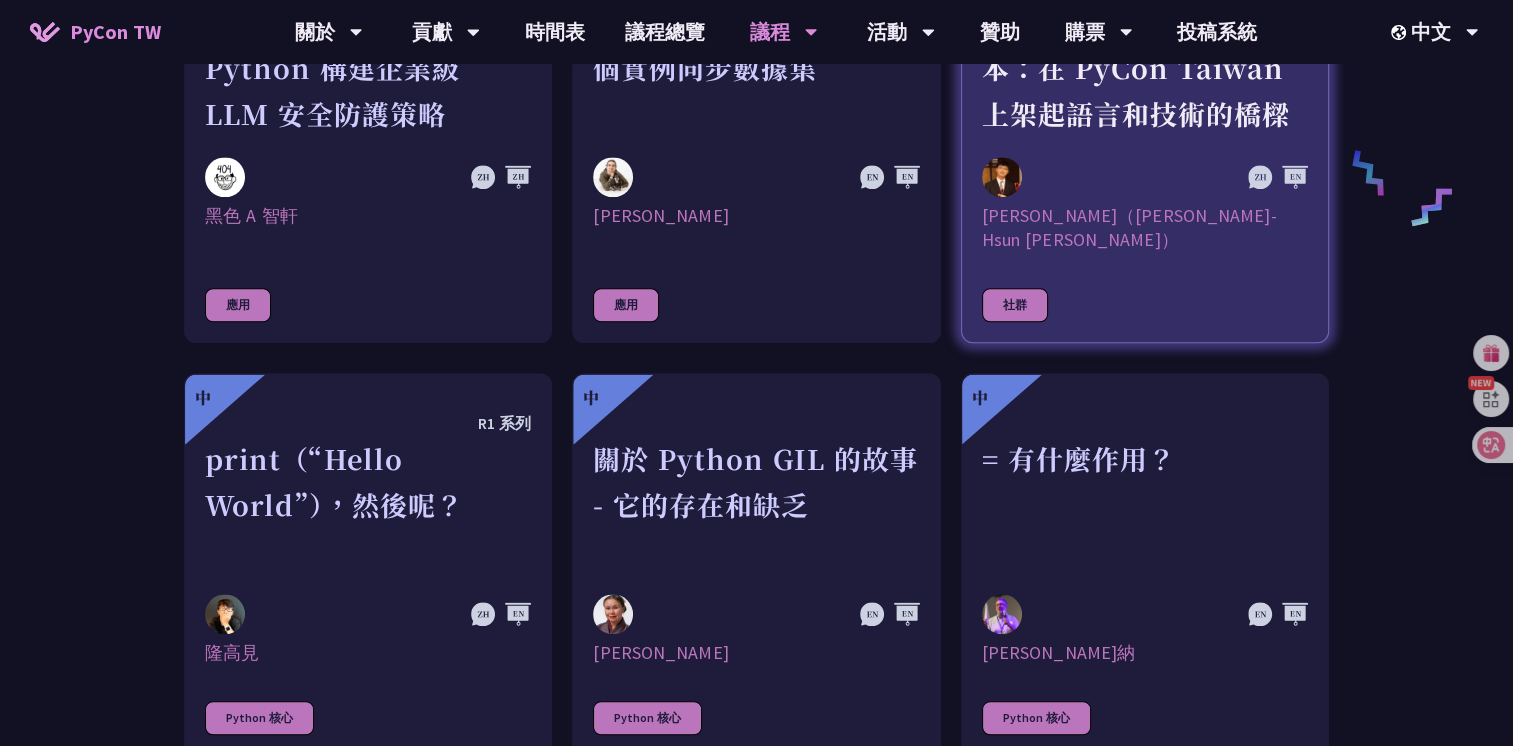 scroll, scrollTop: 1700, scrollLeft: 0, axis: vertical 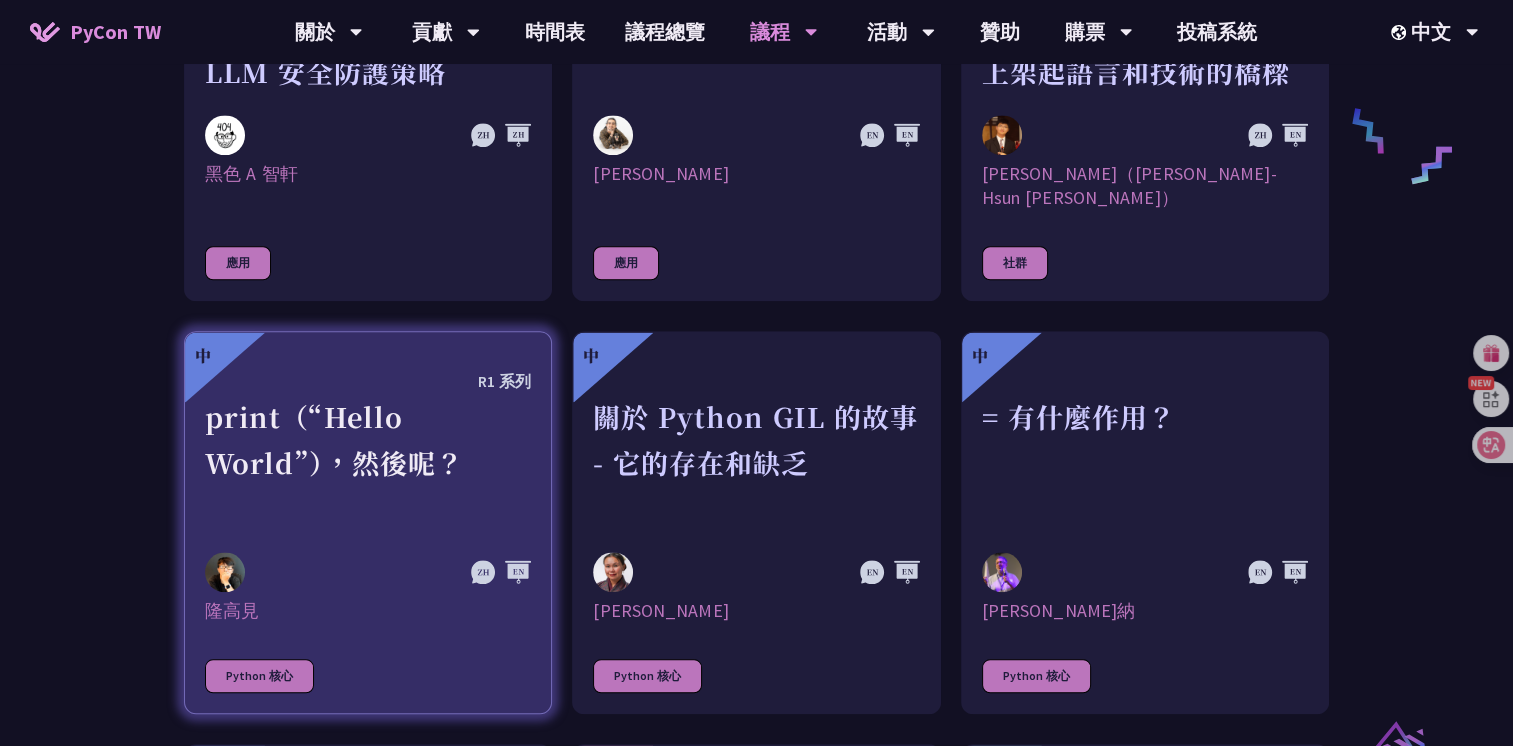 click on "中
R1 系列   print（“Hello World”），然後呢？        隆高見
Python 核心" at bounding box center [368, 522] 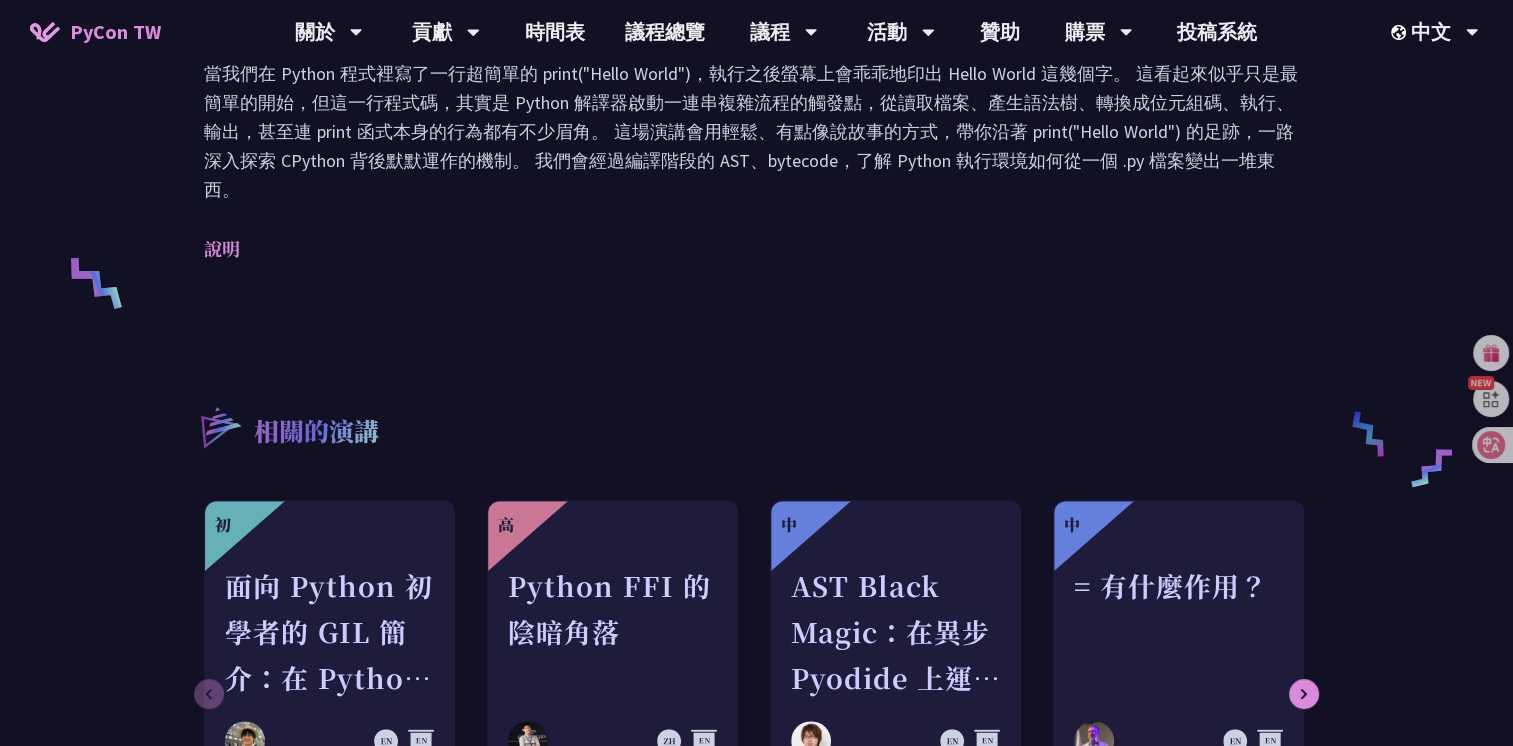 scroll, scrollTop: 600, scrollLeft: 0, axis: vertical 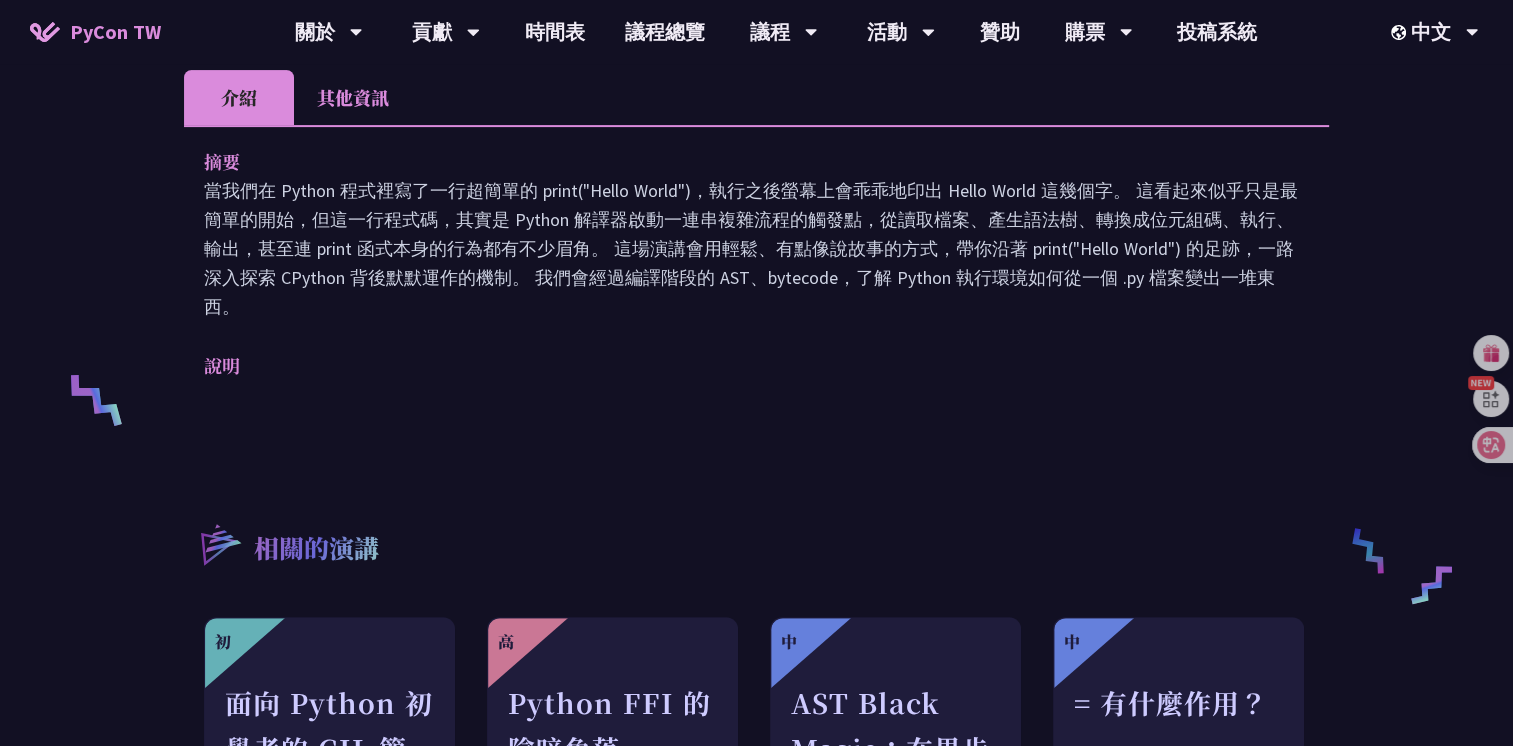 click on "其他資訊" at bounding box center (353, 97) 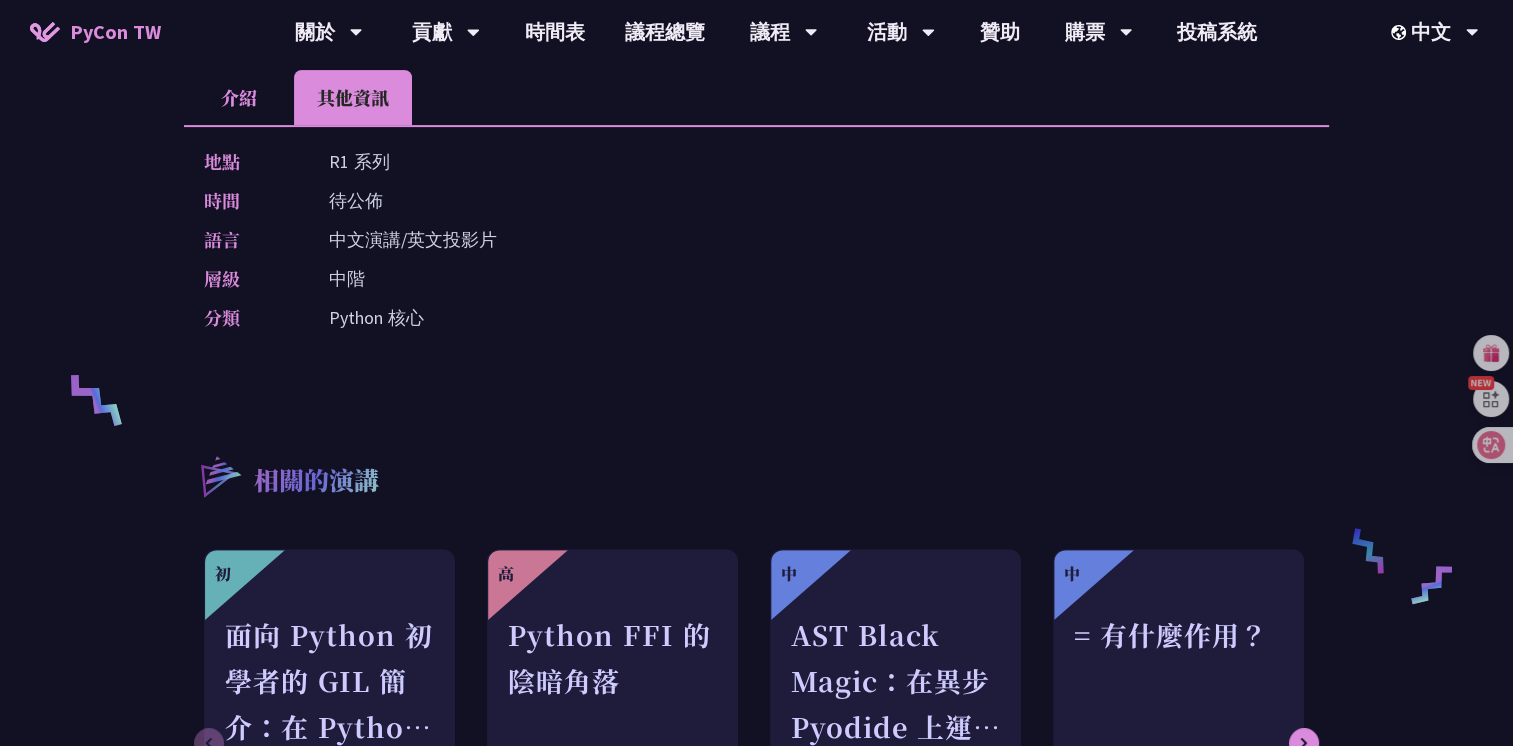 click on "介紹" at bounding box center [239, 97] 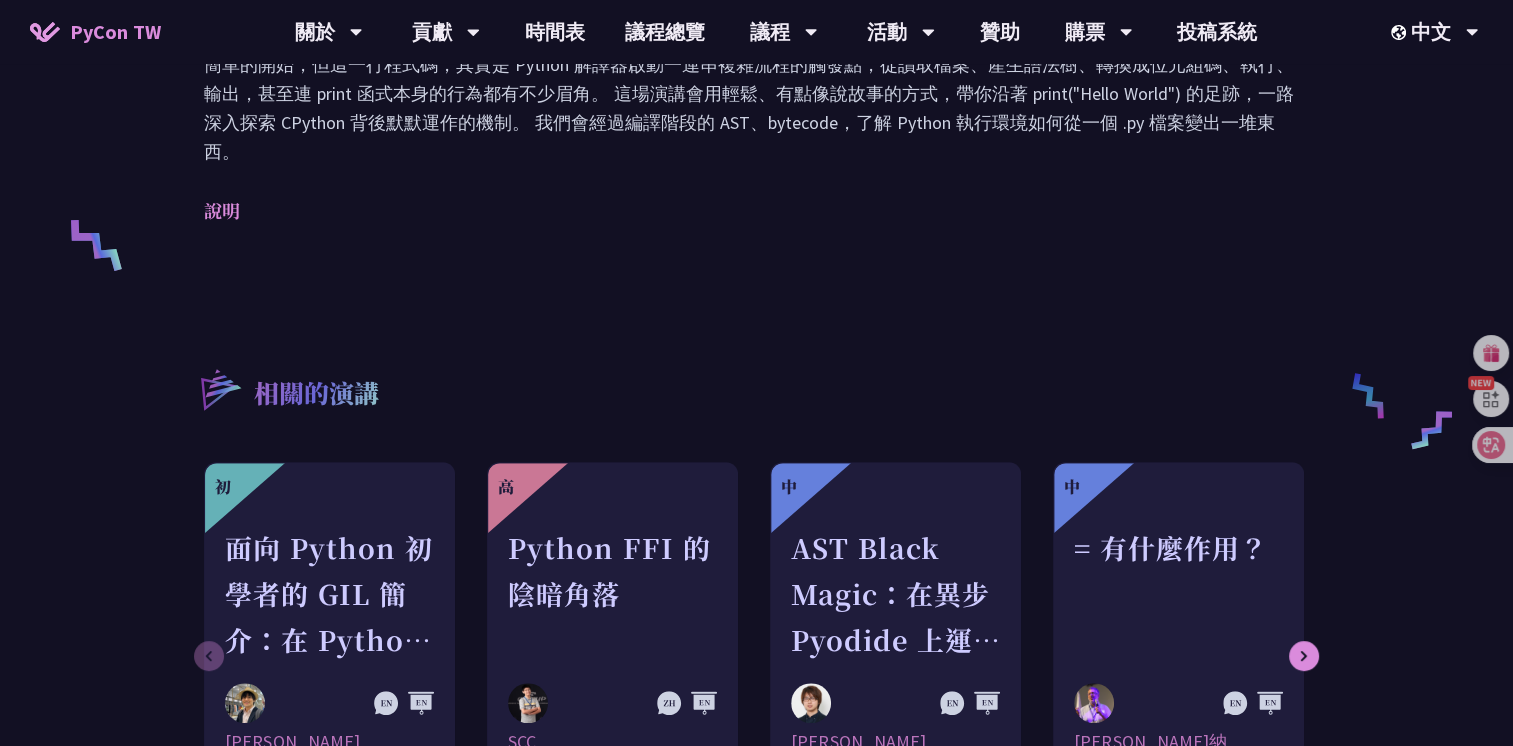 scroll, scrollTop: 800, scrollLeft: 0, axis: vertical 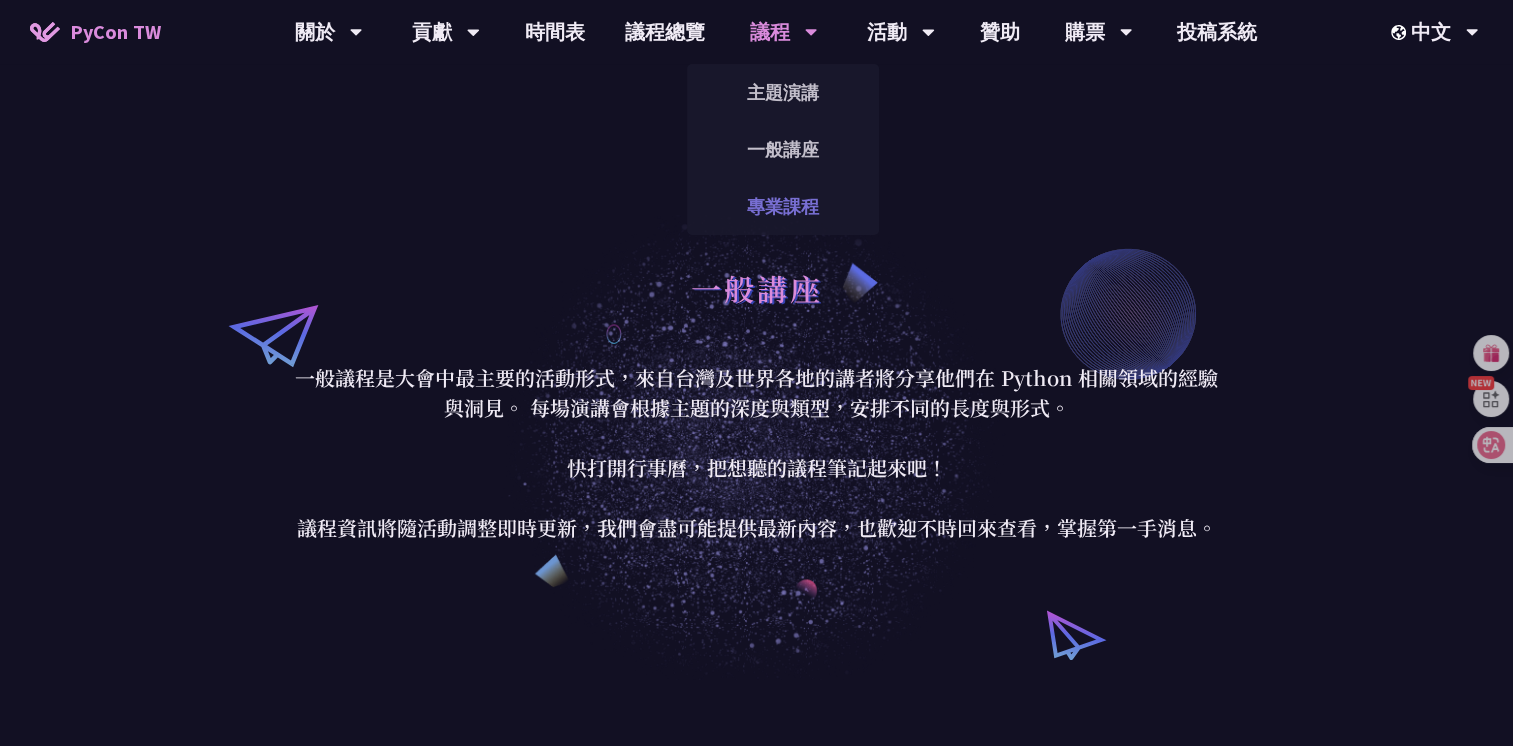 click on "專業課程" at bounding box center (783, 206) 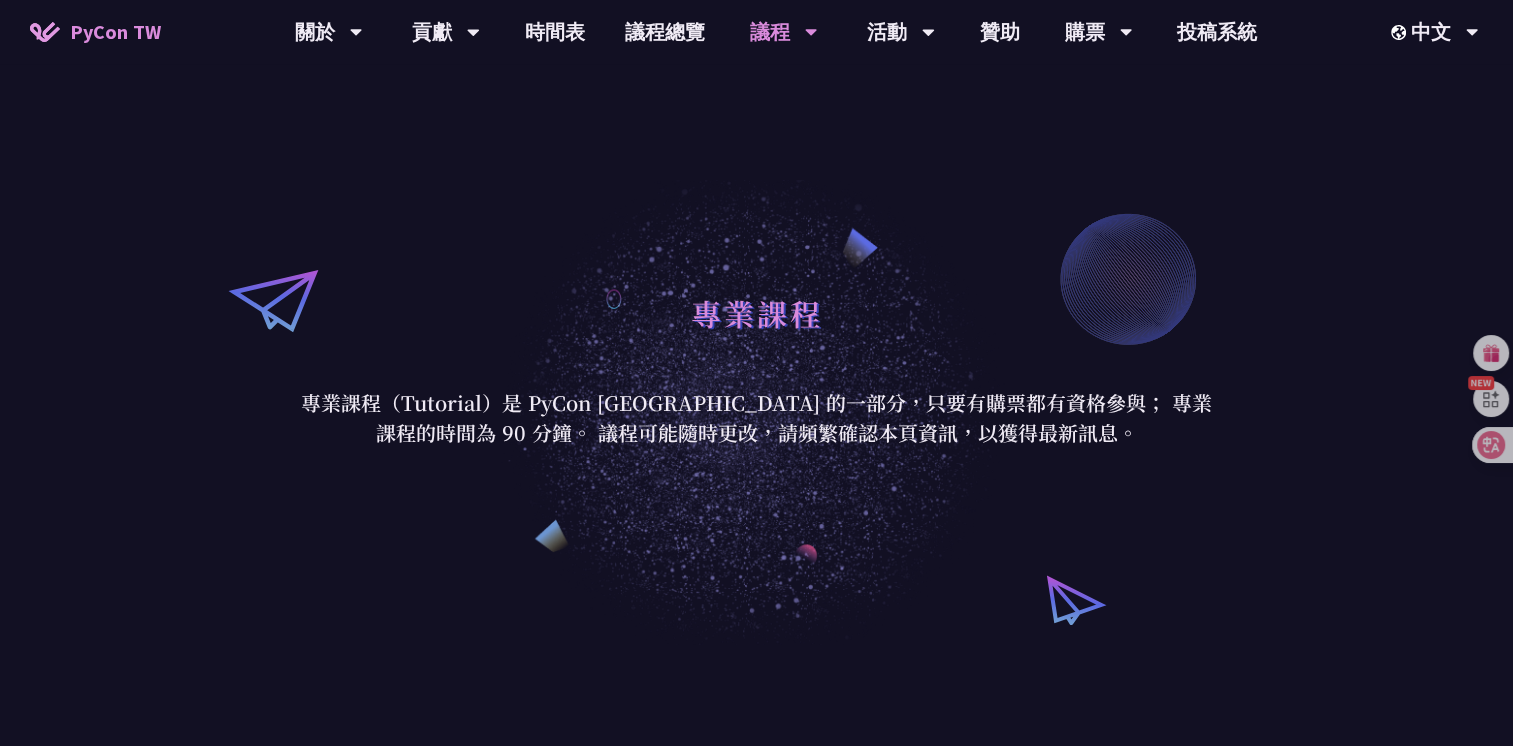 scroll, scrollTop: 0, scrollLeft: 0, axis: both 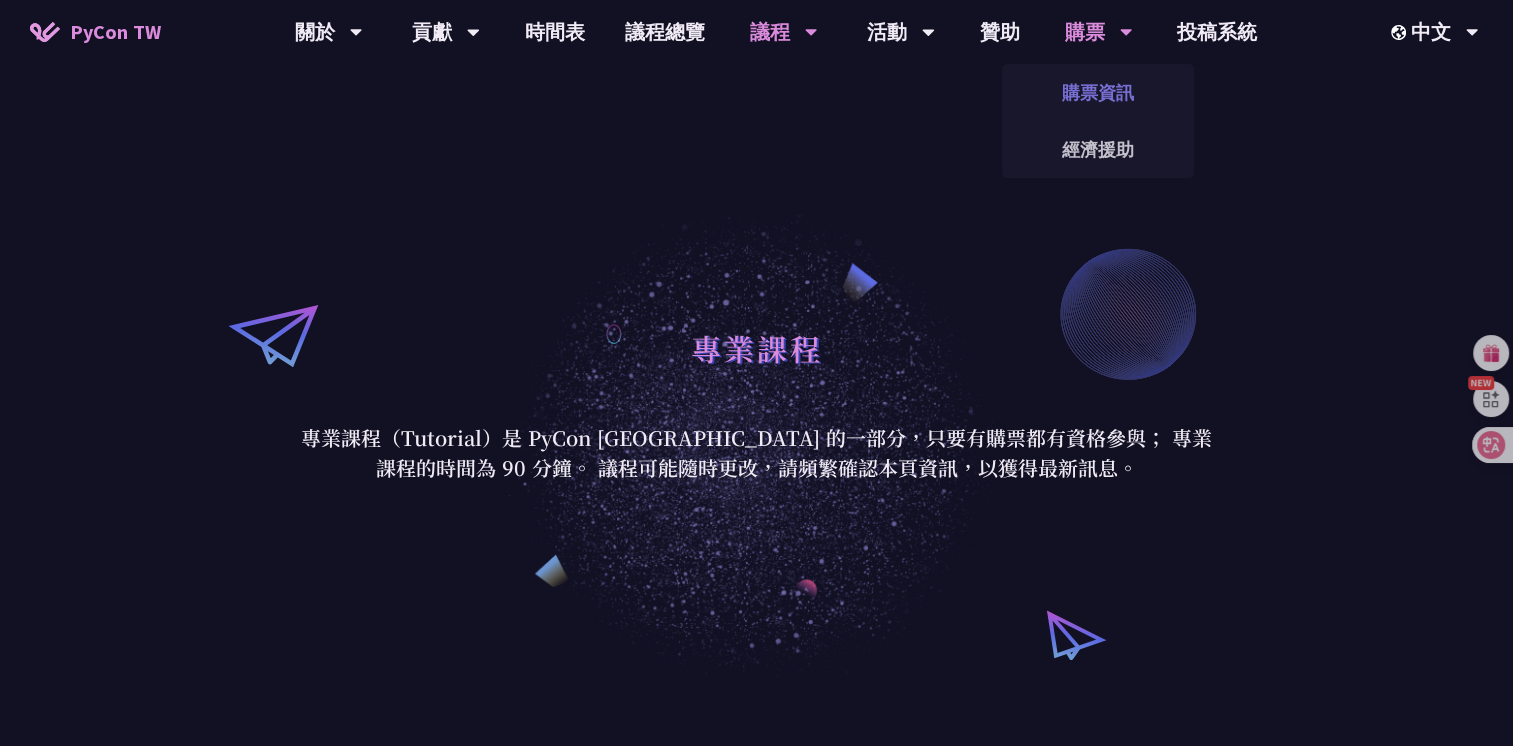 click on "購票資訊" at bounding box center [1098, 92] 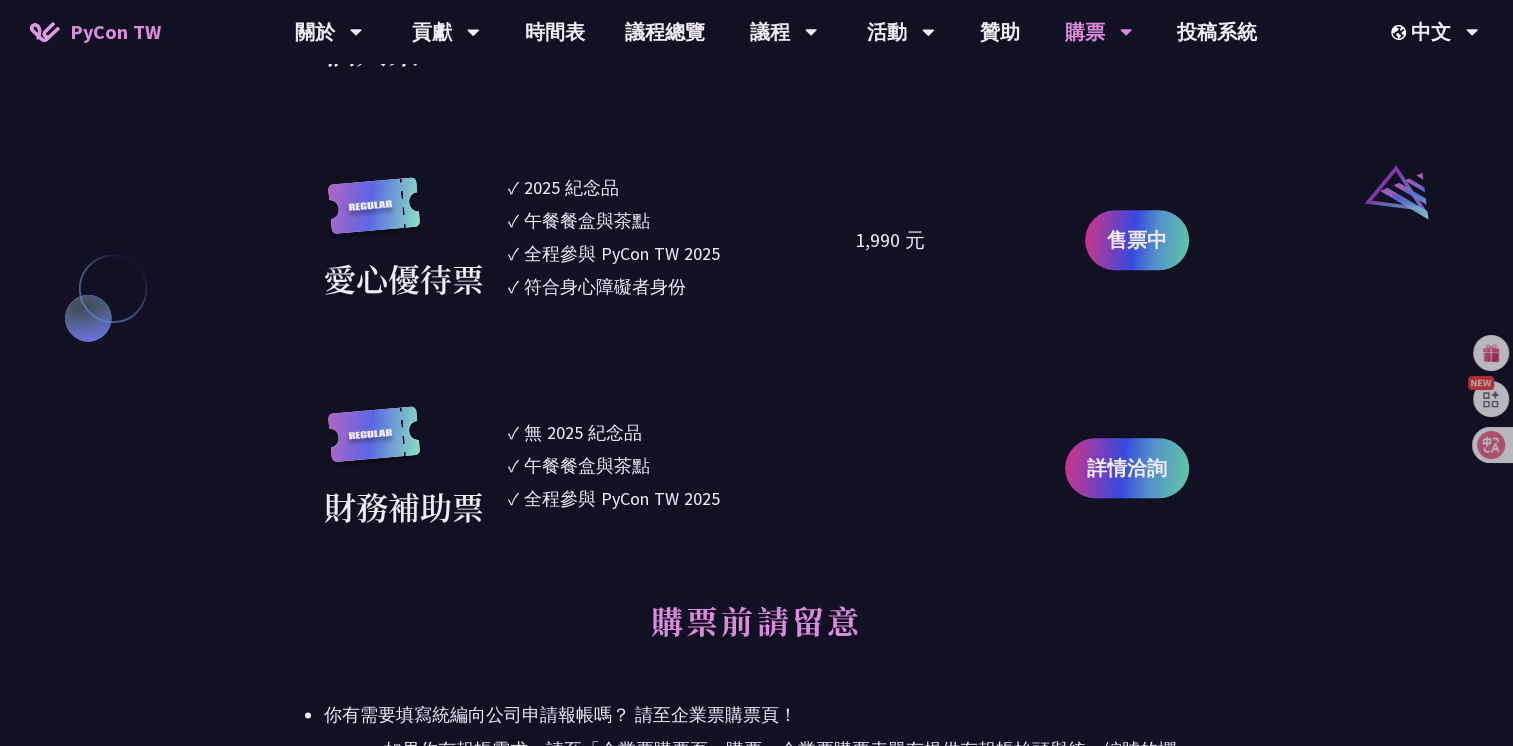 scroll, scrollTop: 2200, scrollLeft: 0, axis: vertical 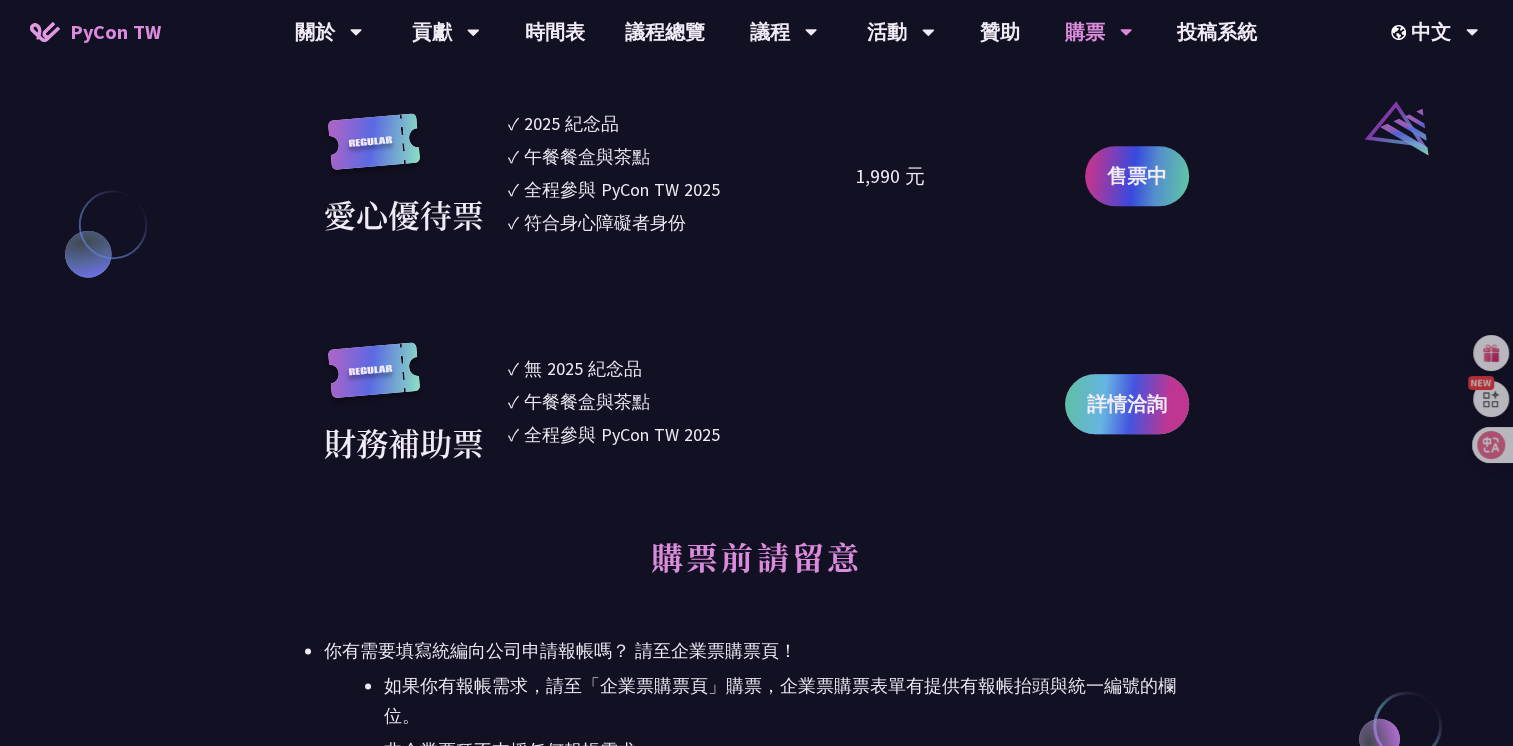 click on "詳情洽詢" at bounding box center [1127, 404] 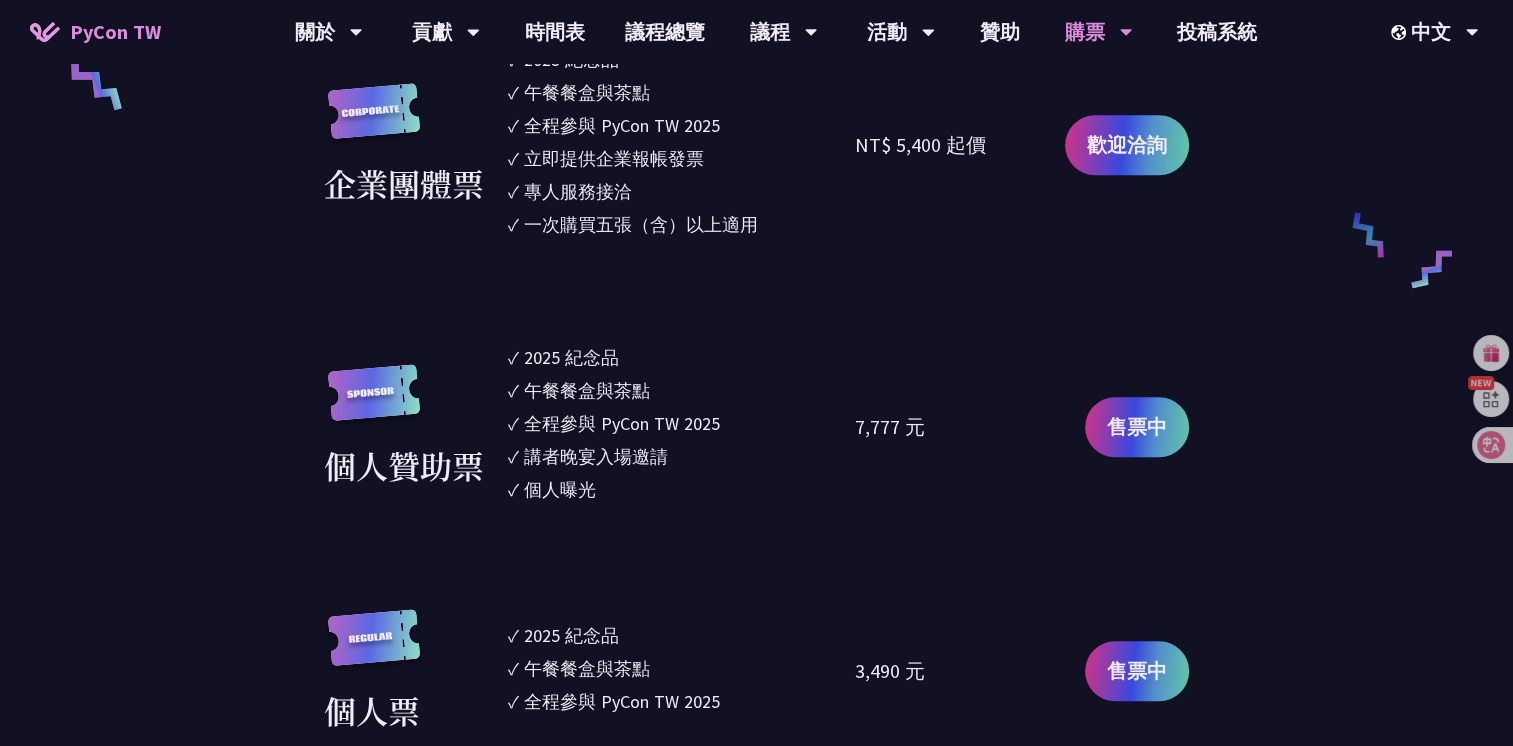 scroll, scrollTop: 1600, scrollLeft: 0, axis: vertical 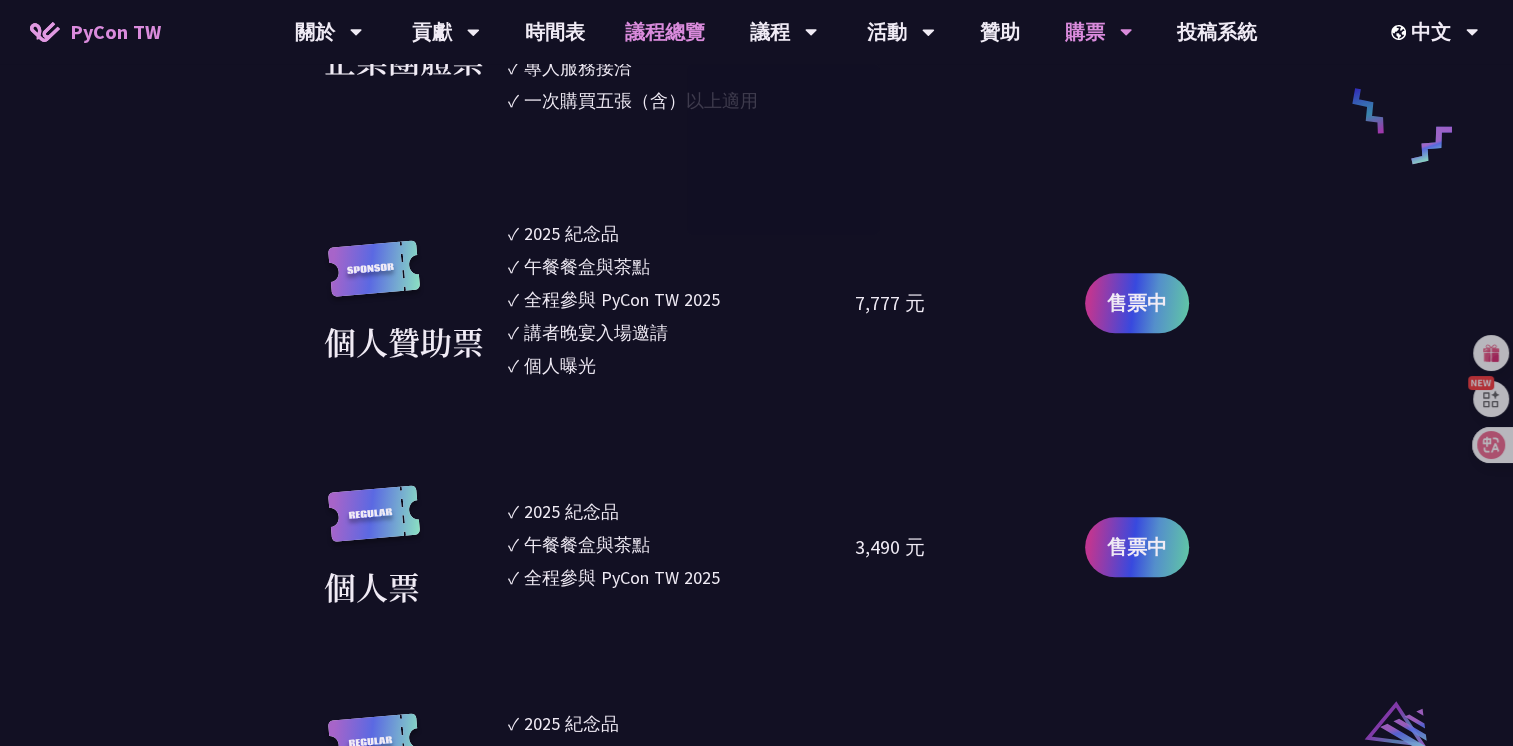 click on "議程總覽" at bounding box center (665, 32) 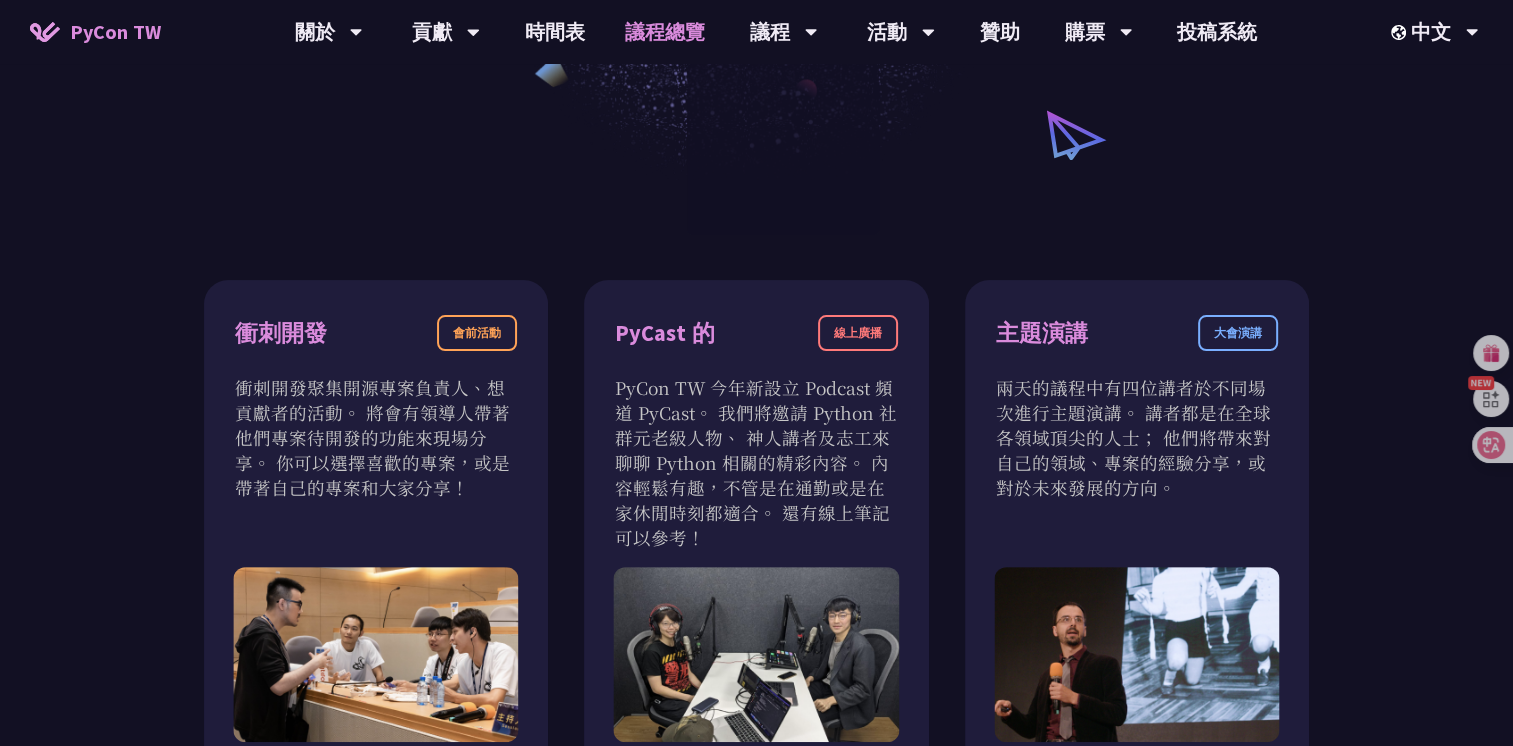 scroll, scrollTop: 700, scrollLeft: 0, axis: vertical 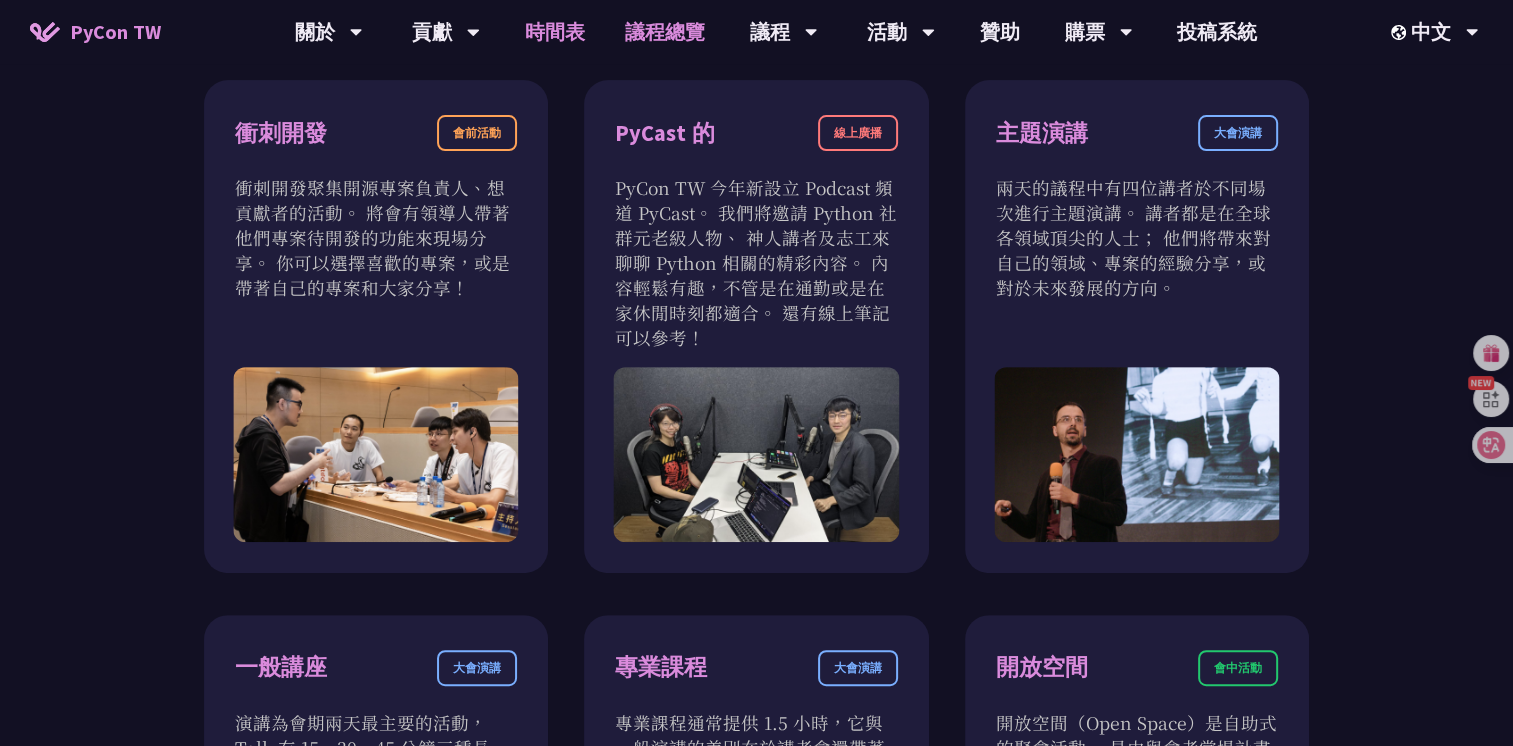 click on "時間表" at bounding box center (555, 32) 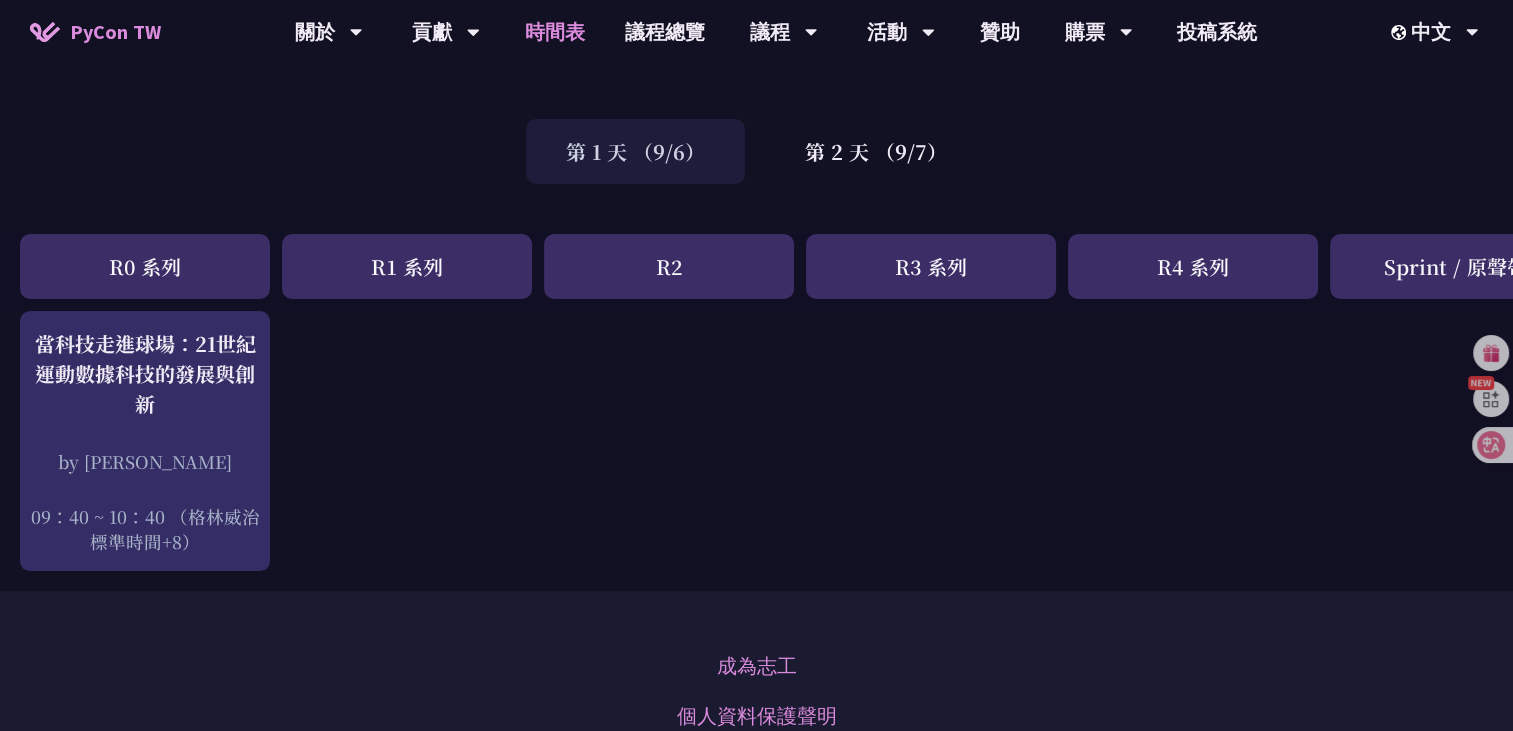 scroll, scrollTop: 0, scrollLeft: 0, axis: both 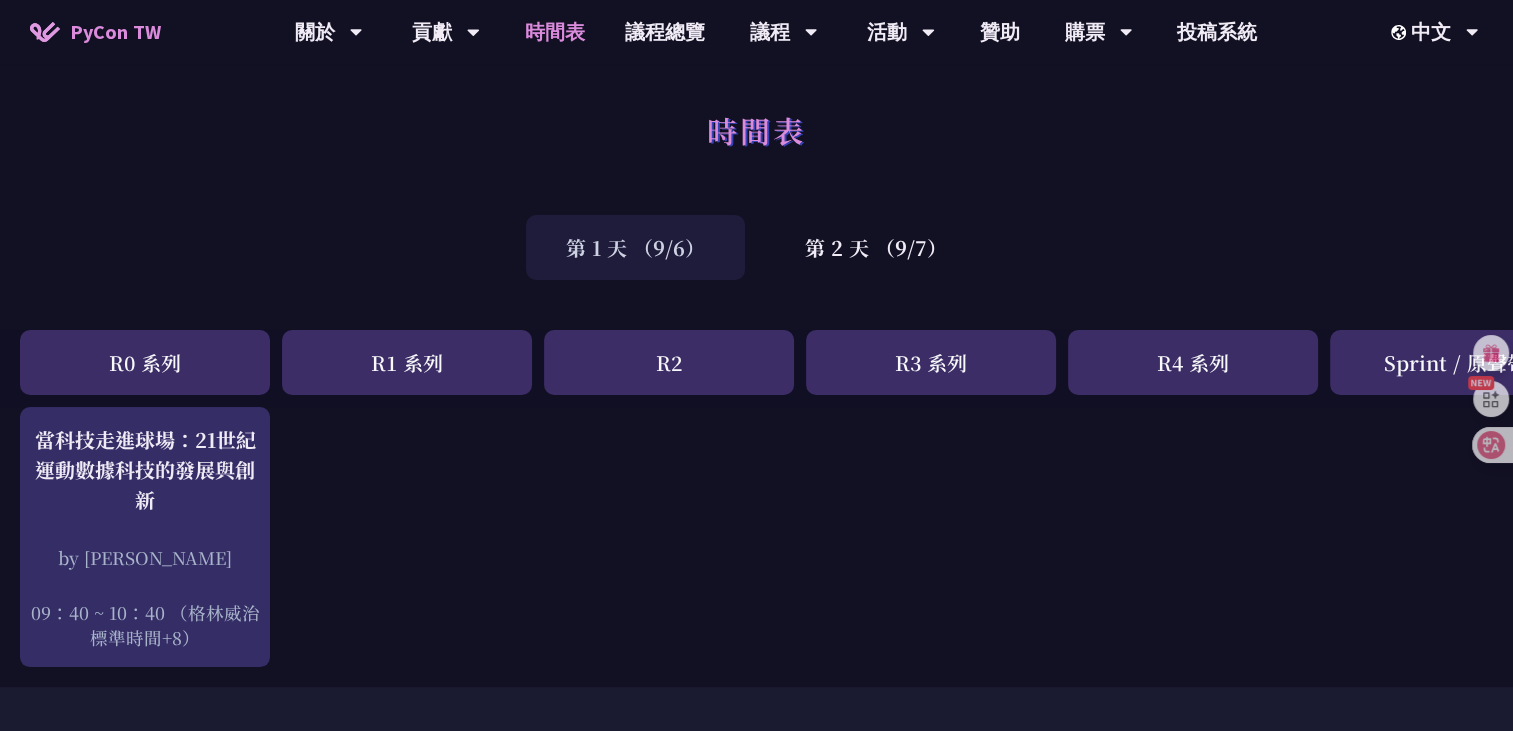 click on "R1 系列" at bounding box center (407, 362) 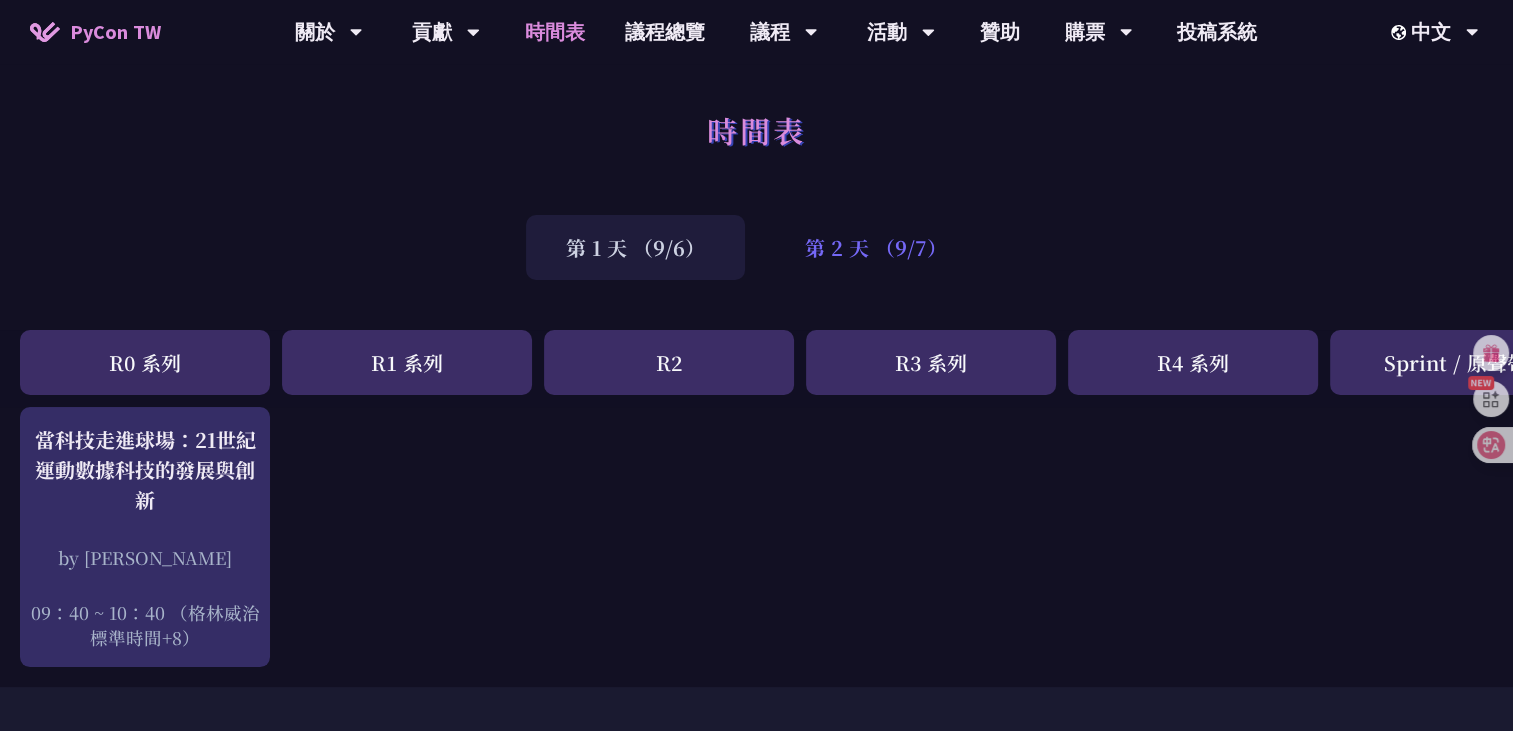 click on "第 2 天 （9/7）" at bounding box center [876, 247] 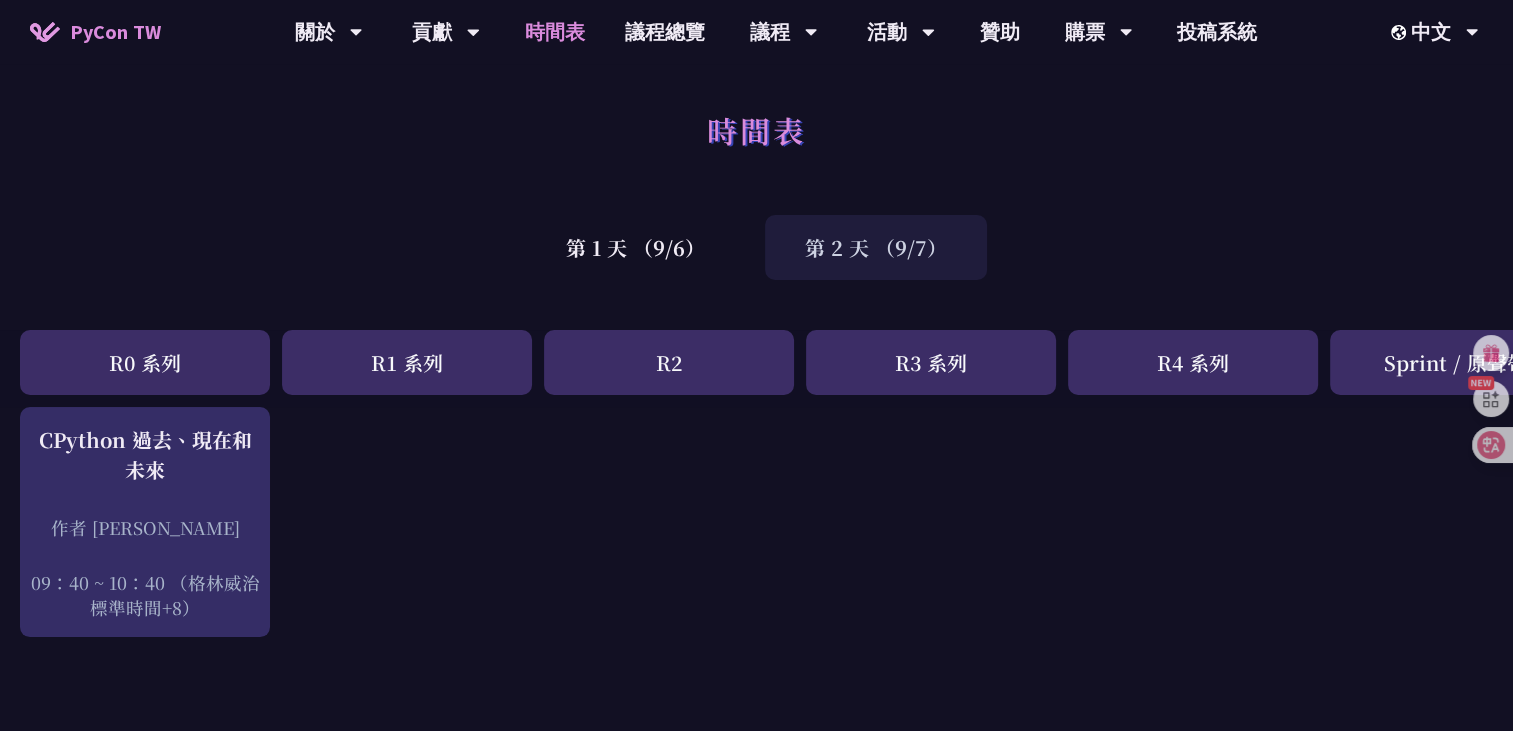 click on "R1 系列" at bounding box center [407, 362] 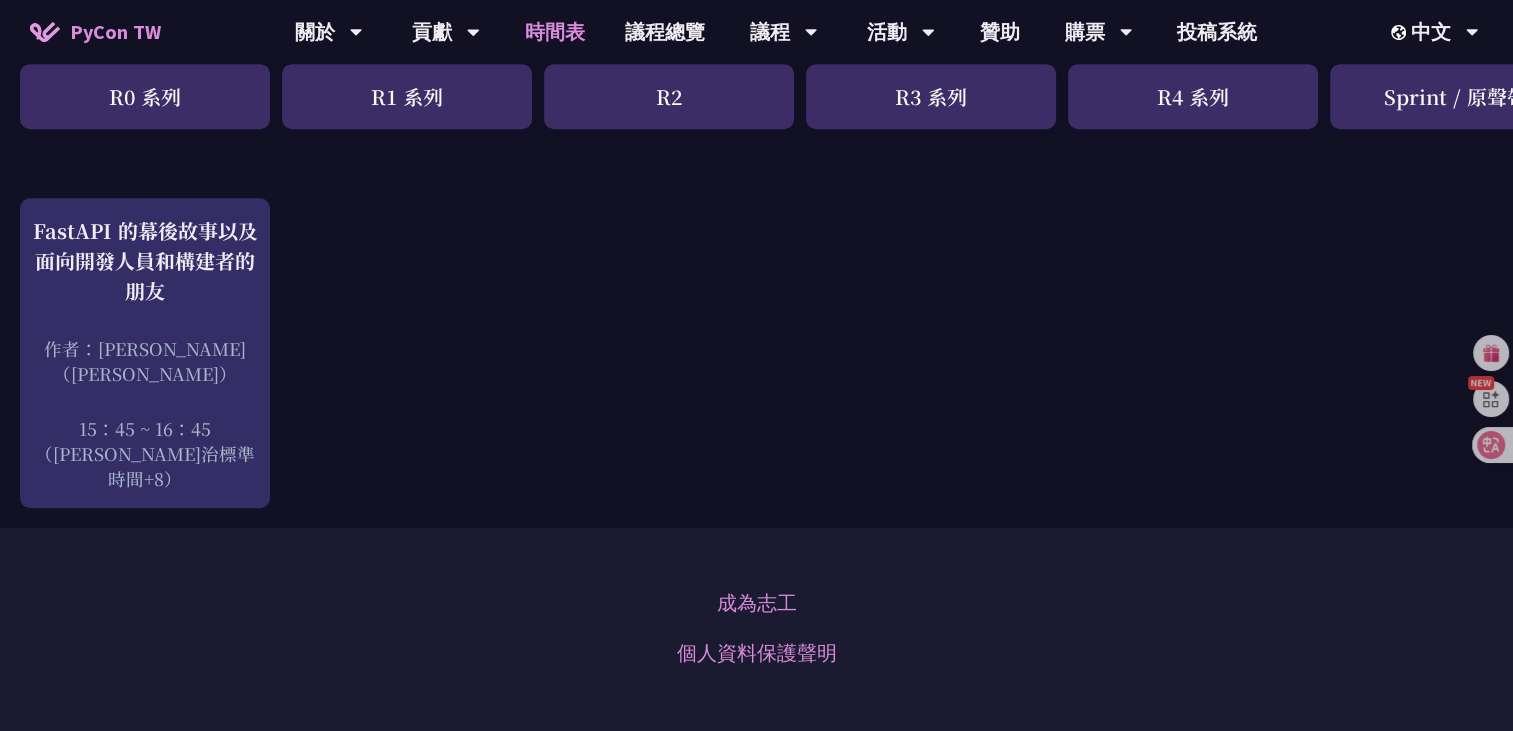 scroll, scrollTop: 1300, scrollLeft: 0, axis: vertical 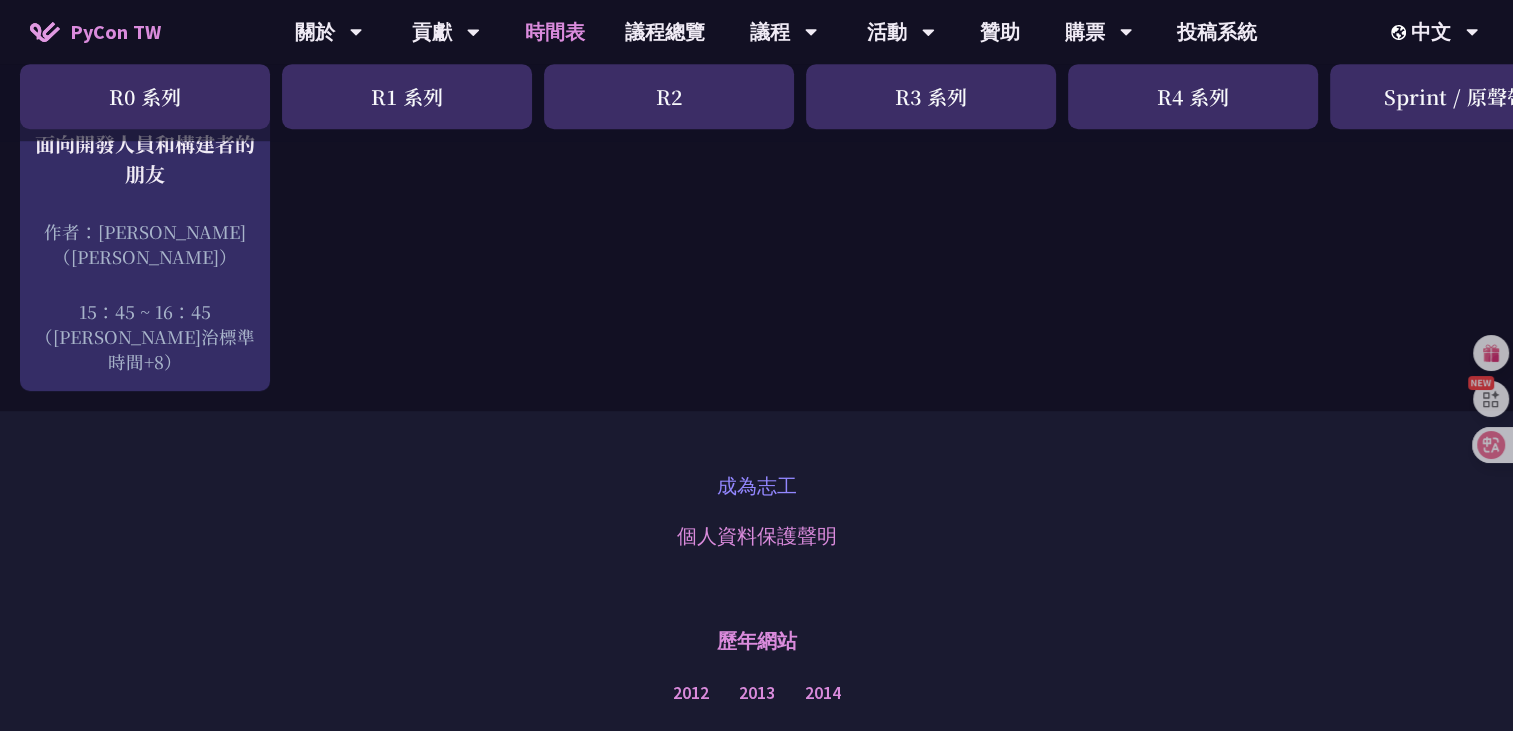 click on "成為志工" at bounding box center [757, 486] 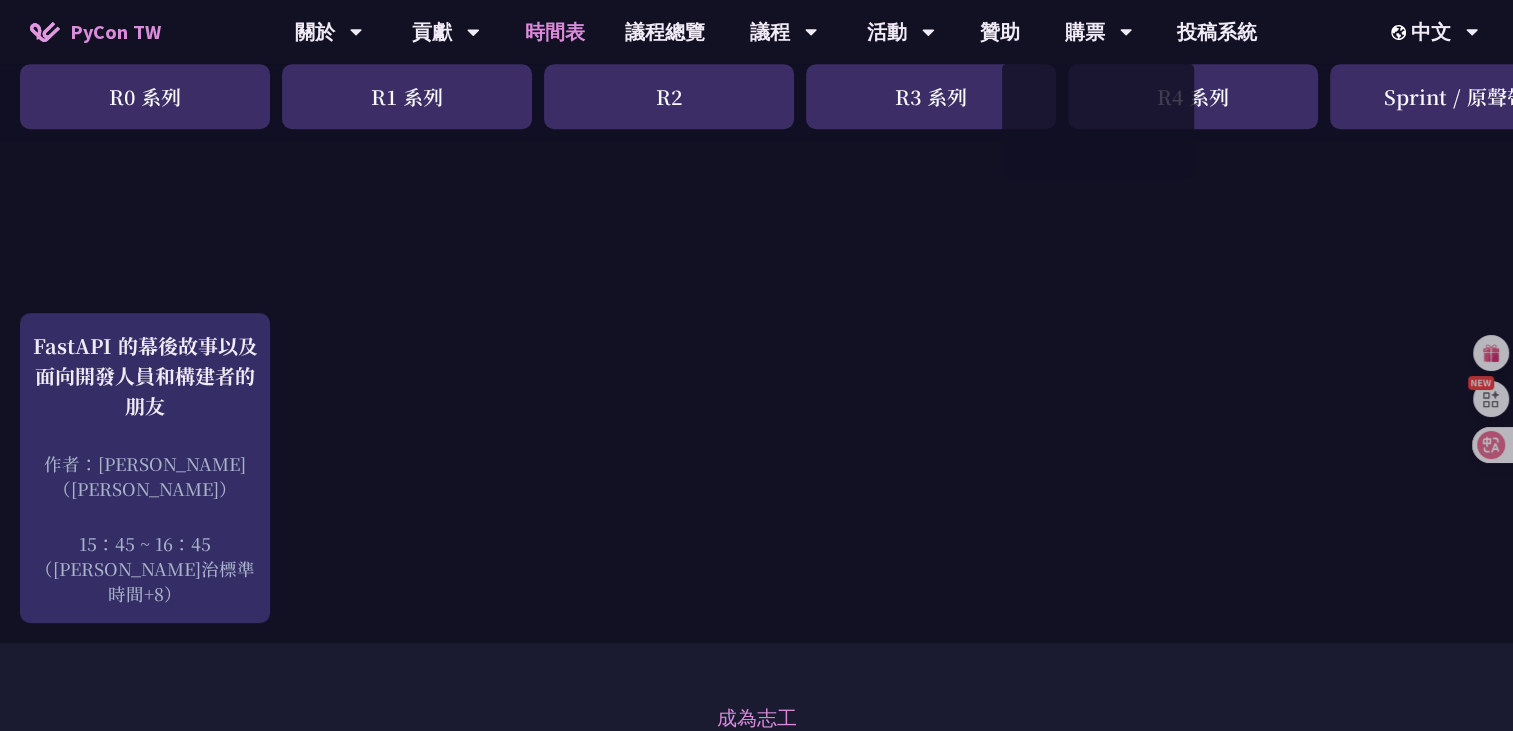 scroll, scrollTop: 900, scrollLeft: 0, axis: vertical 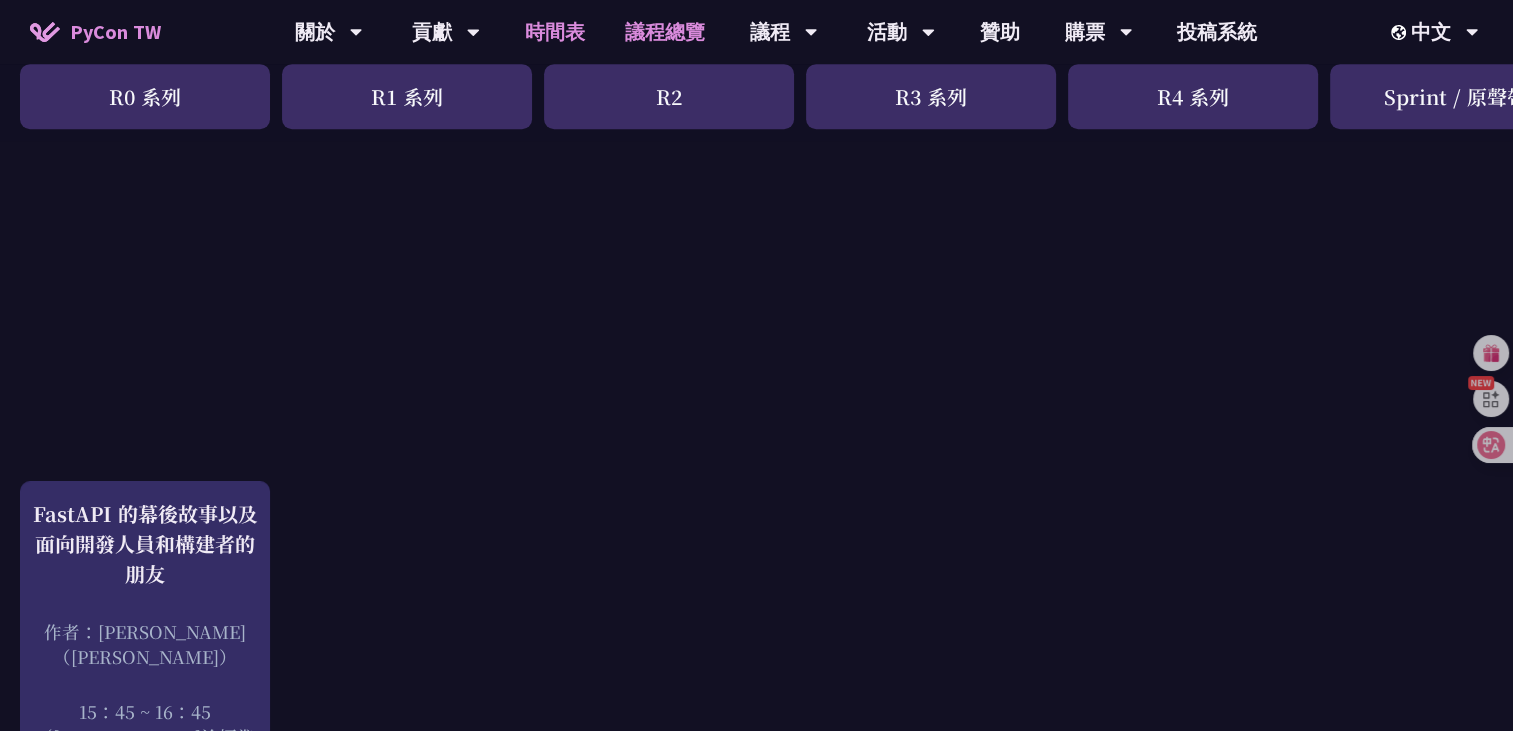 click on "議程總覽" at bounding box center [665, 32] 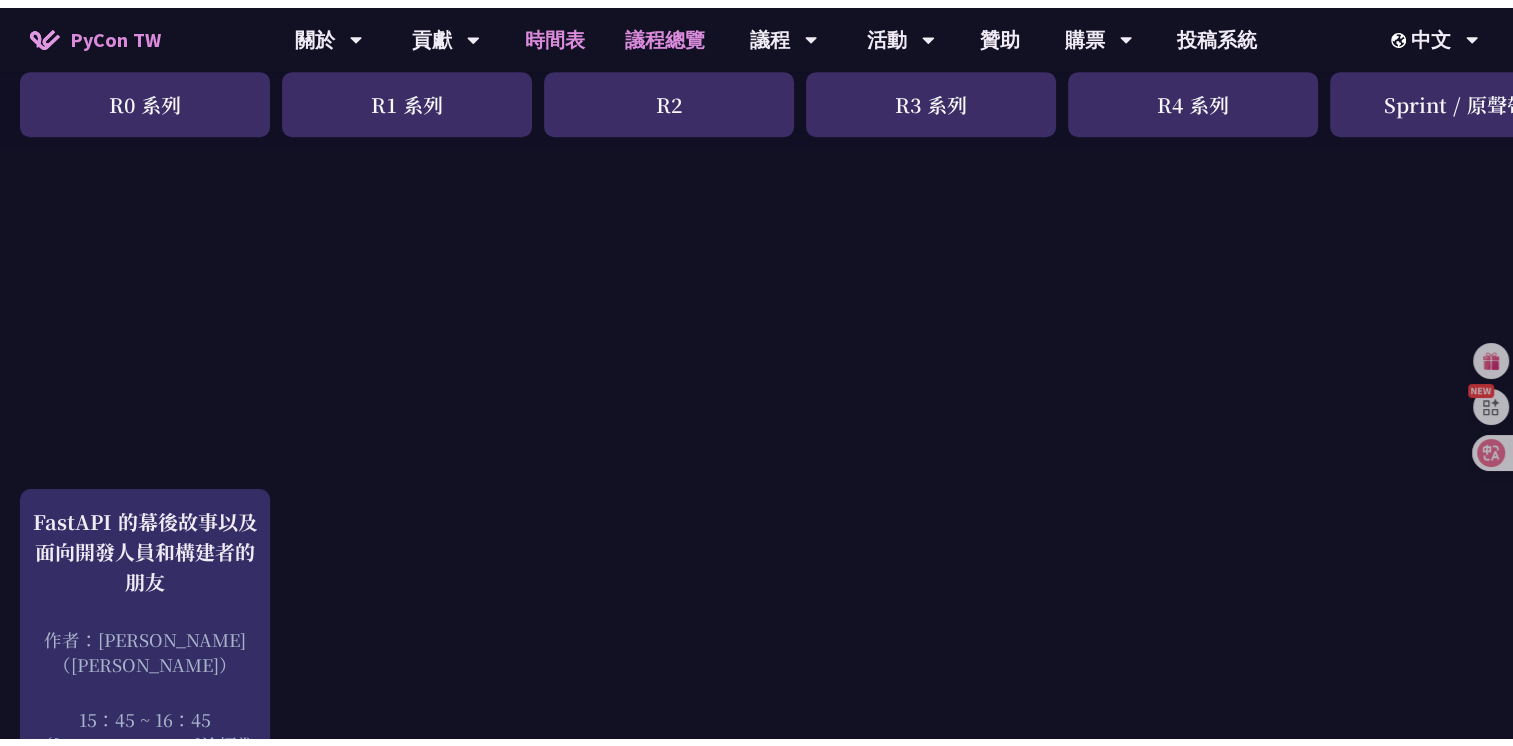 scroll, scrollTop: 0, scrollLeft: 0, axis: both 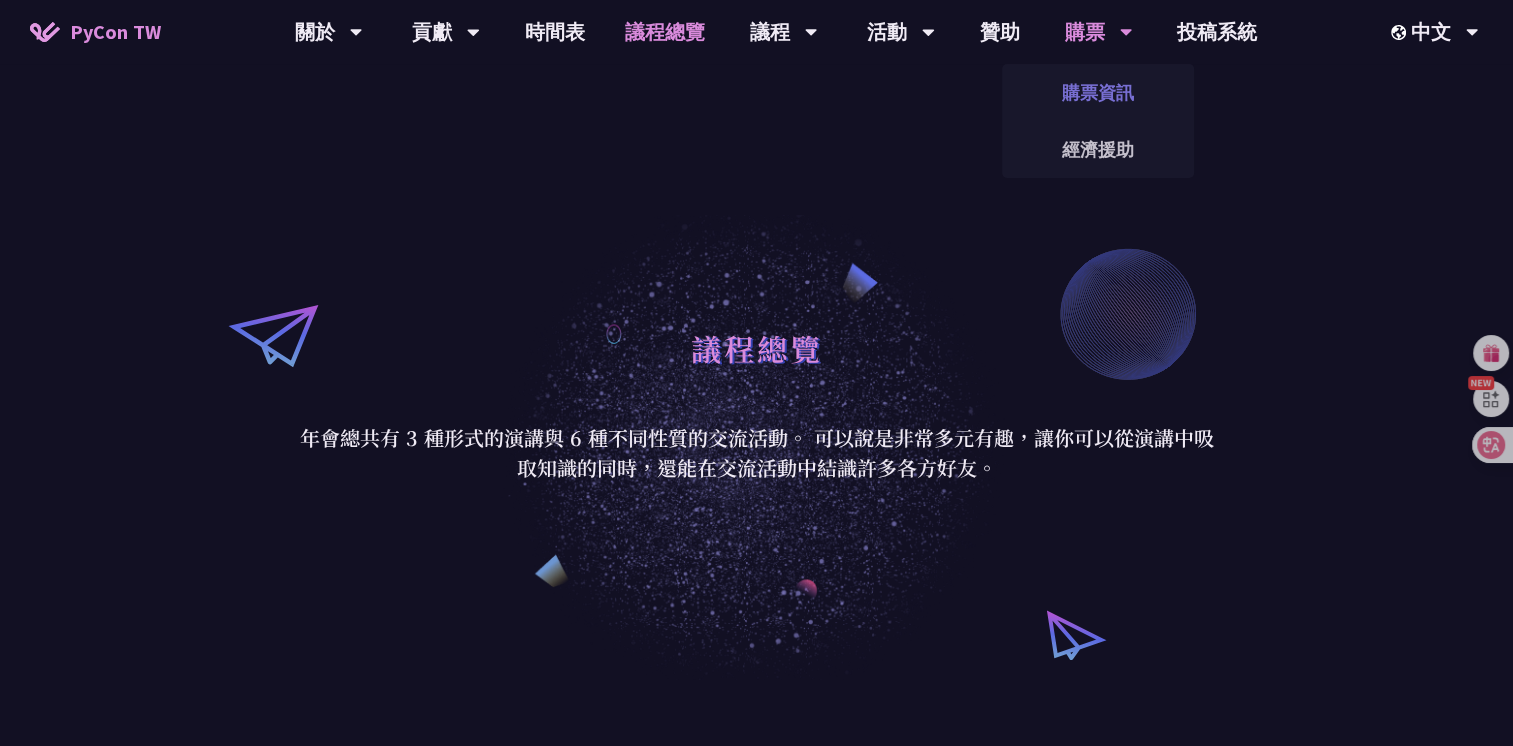 click on "購票資訊" at bounding box center (1098, 92) 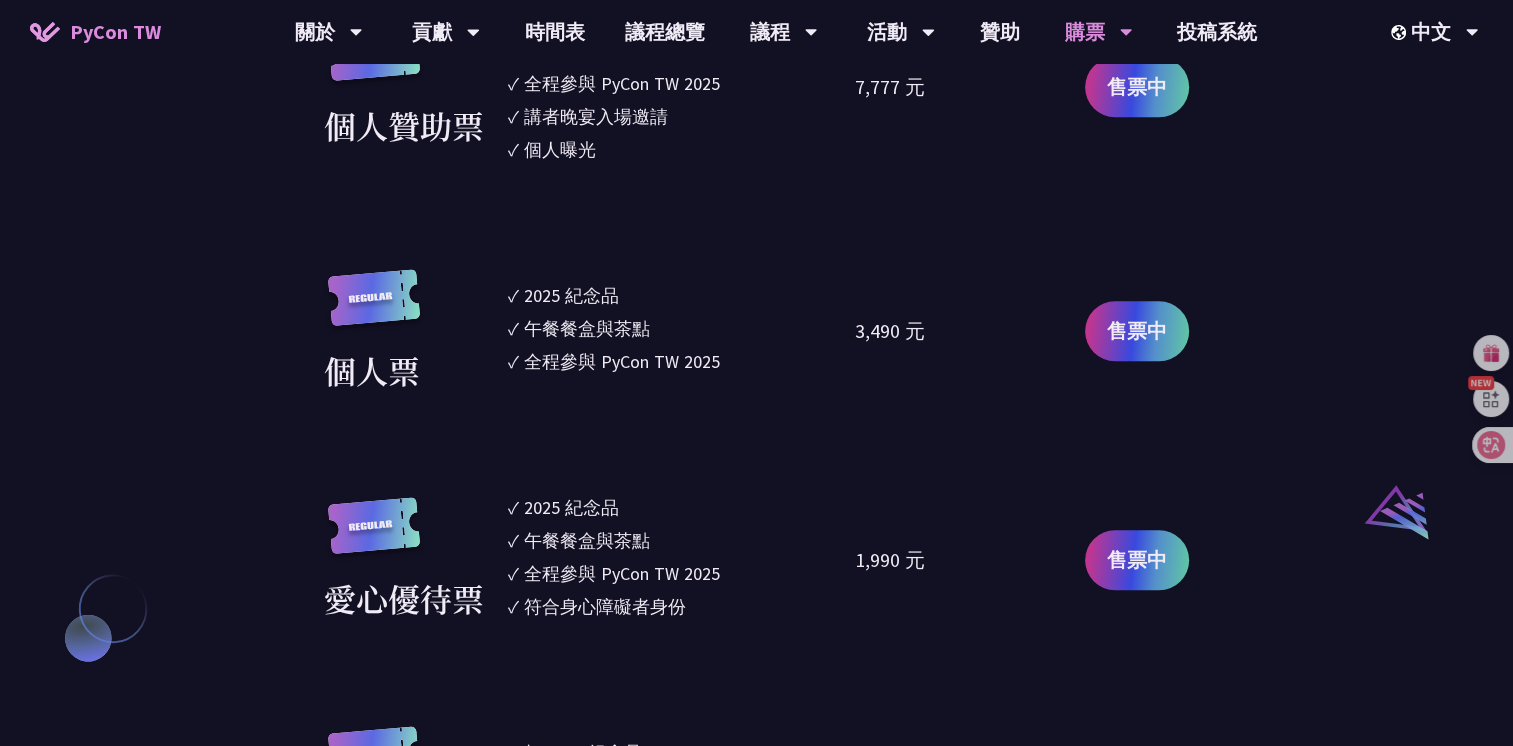 scroll, scrollTop: 1700, scrollLeft: 0, axis: vertical 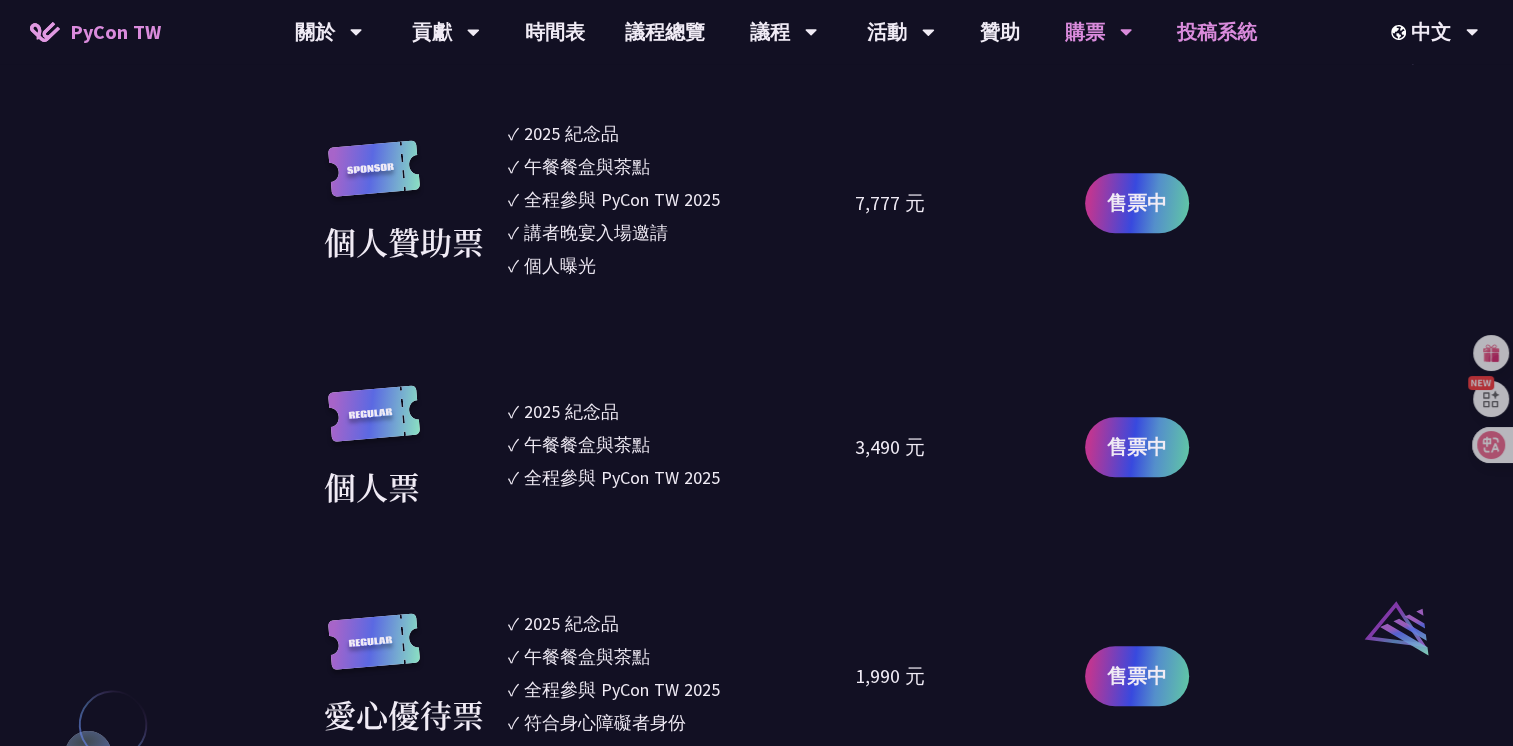 click on "投稿系統" at bounding box center [1217, 32] 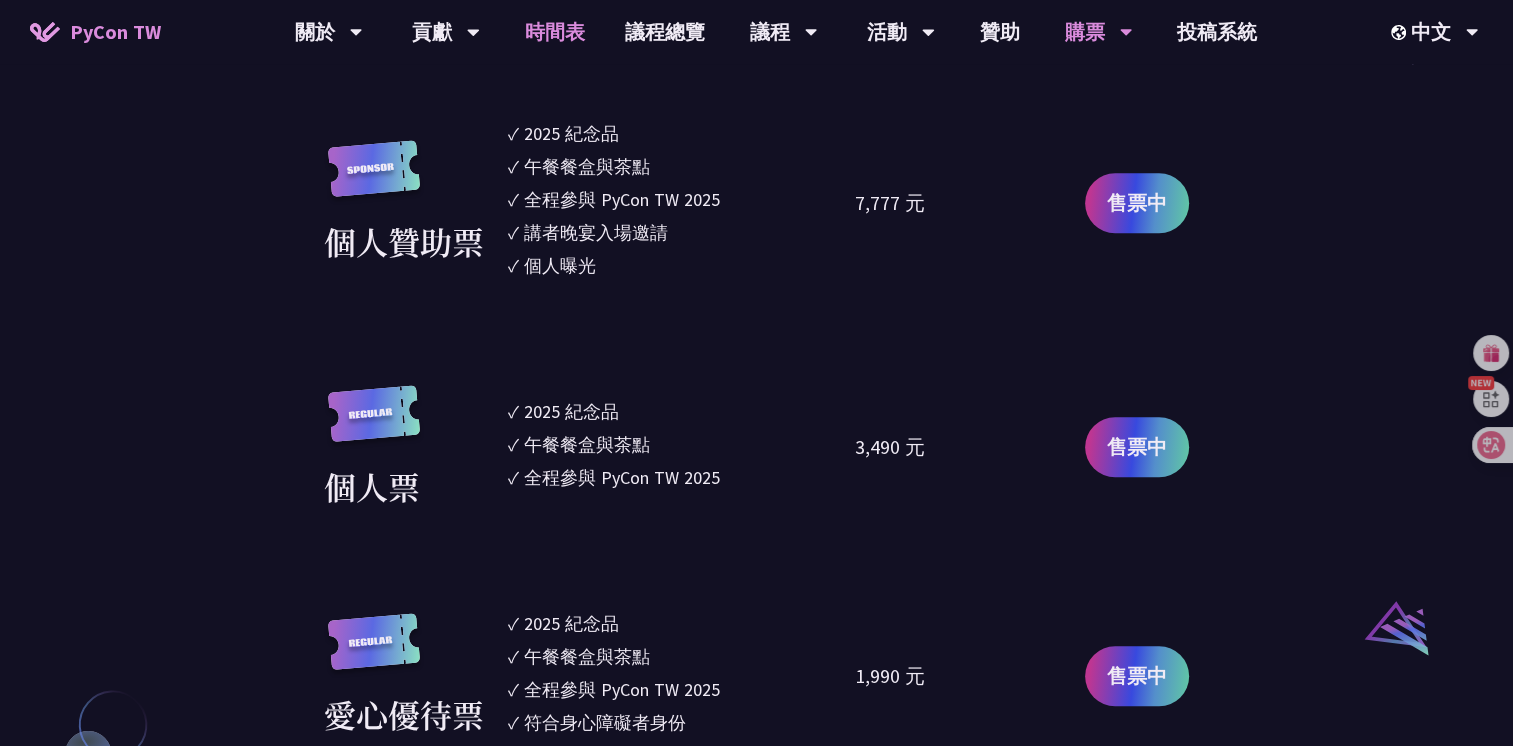 click on "時間表" at bounding box center [555, 32] 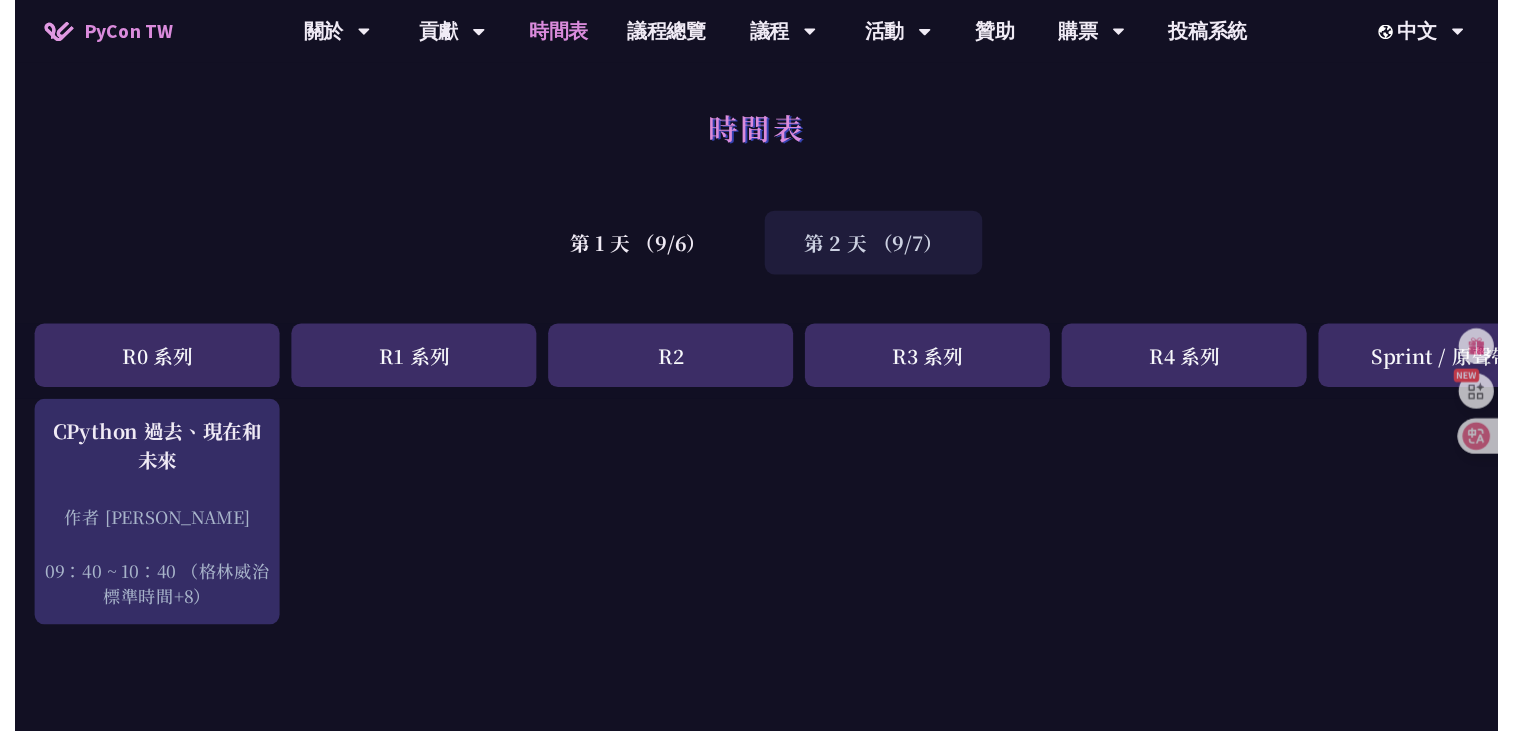 scroll, scrollTop: 900, scrollLeft: 0, axis: vertical 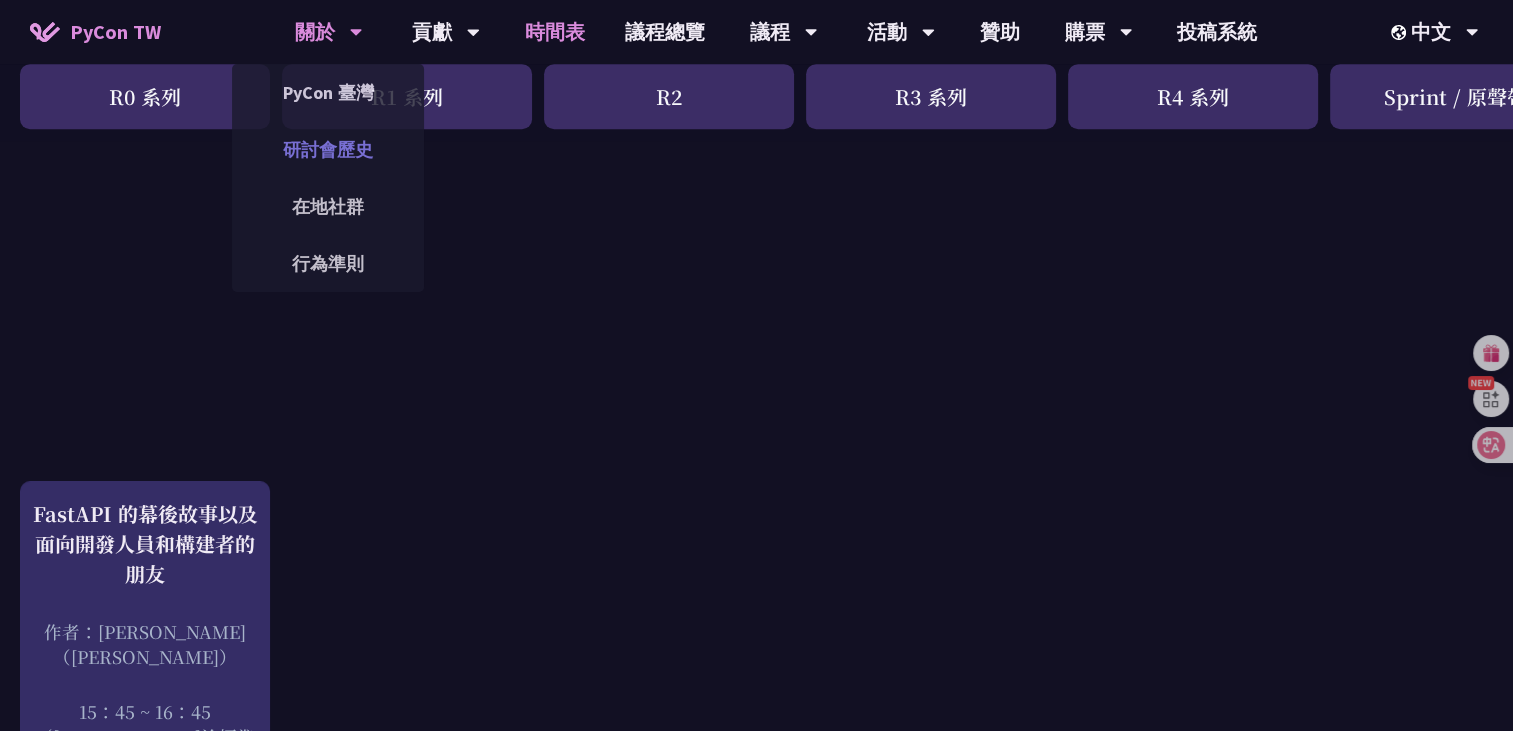 click on "研討會歷史" at bounding box center (328, 149) 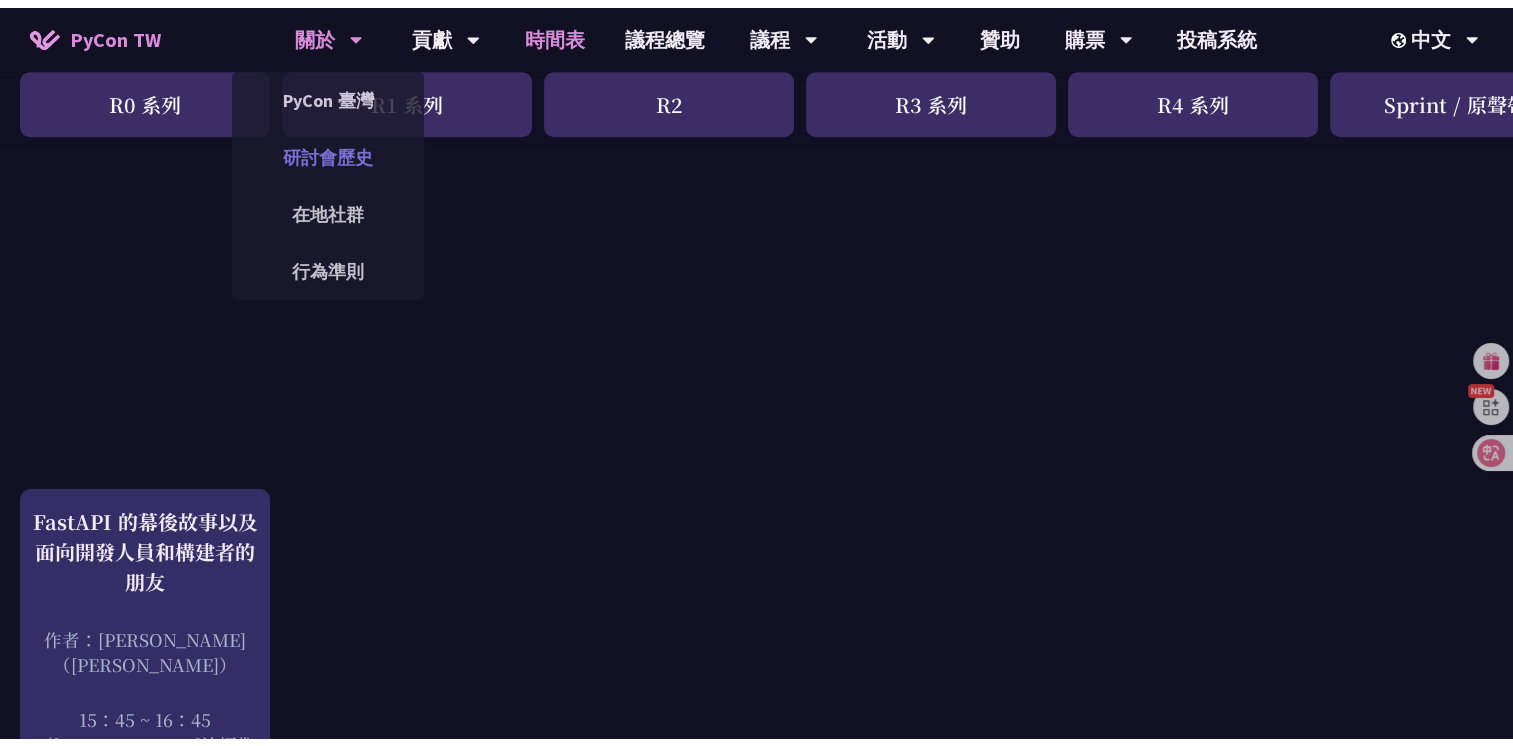 scroll, scrollTop: 0, scrollLeft: 0, axis: both 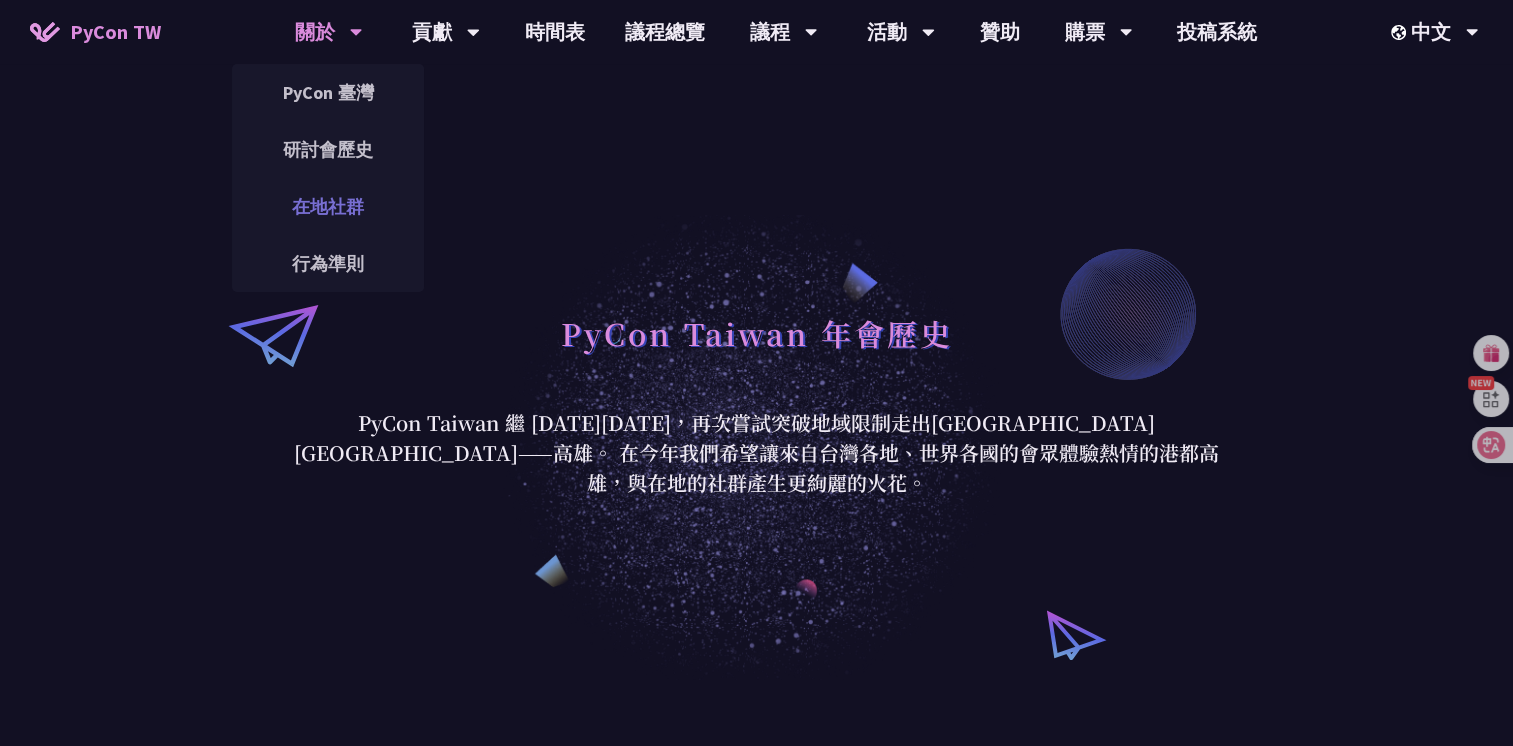 click on "在地社群" at bounding box center [328, 206] 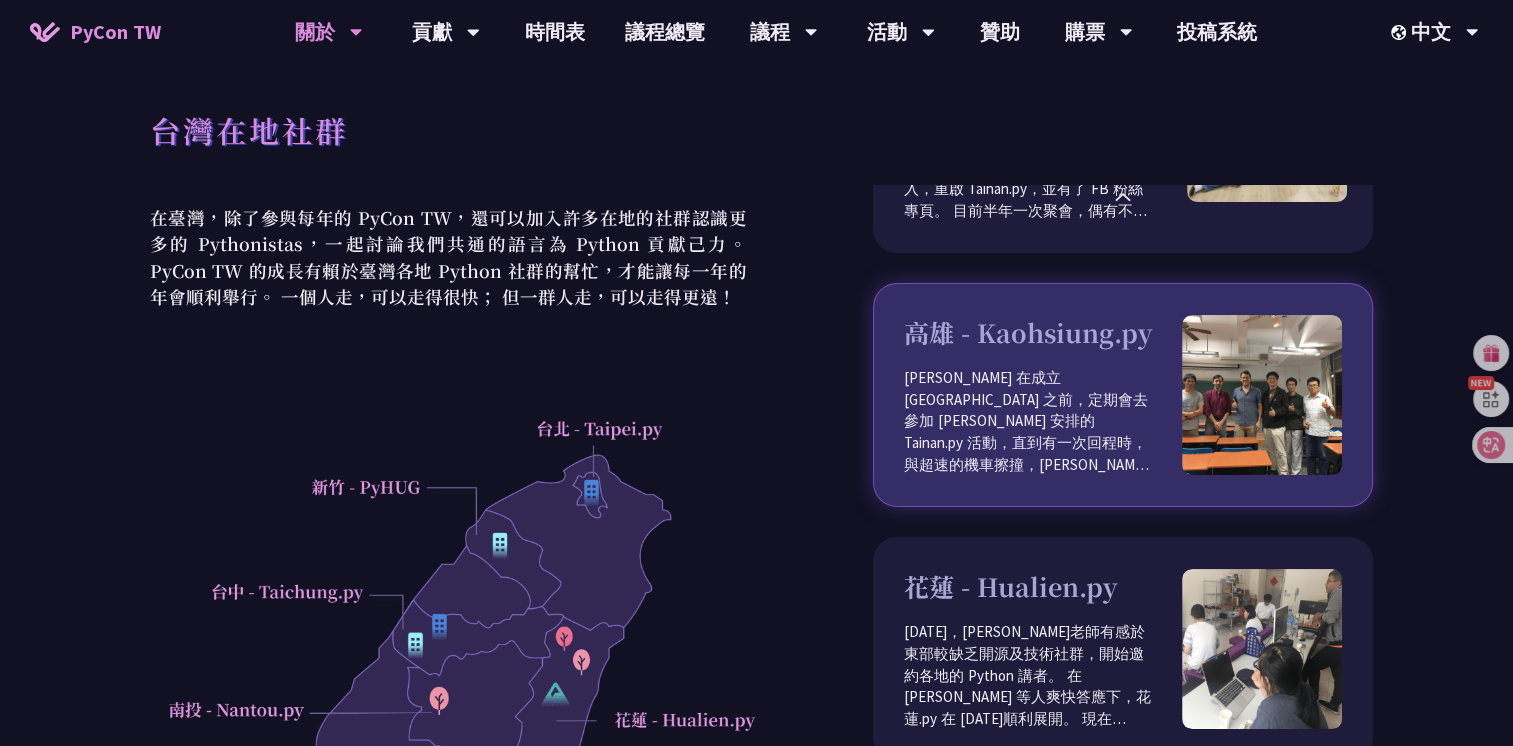scroll, scrollTop: 1282, scrollLeft: 0, axis: vertical 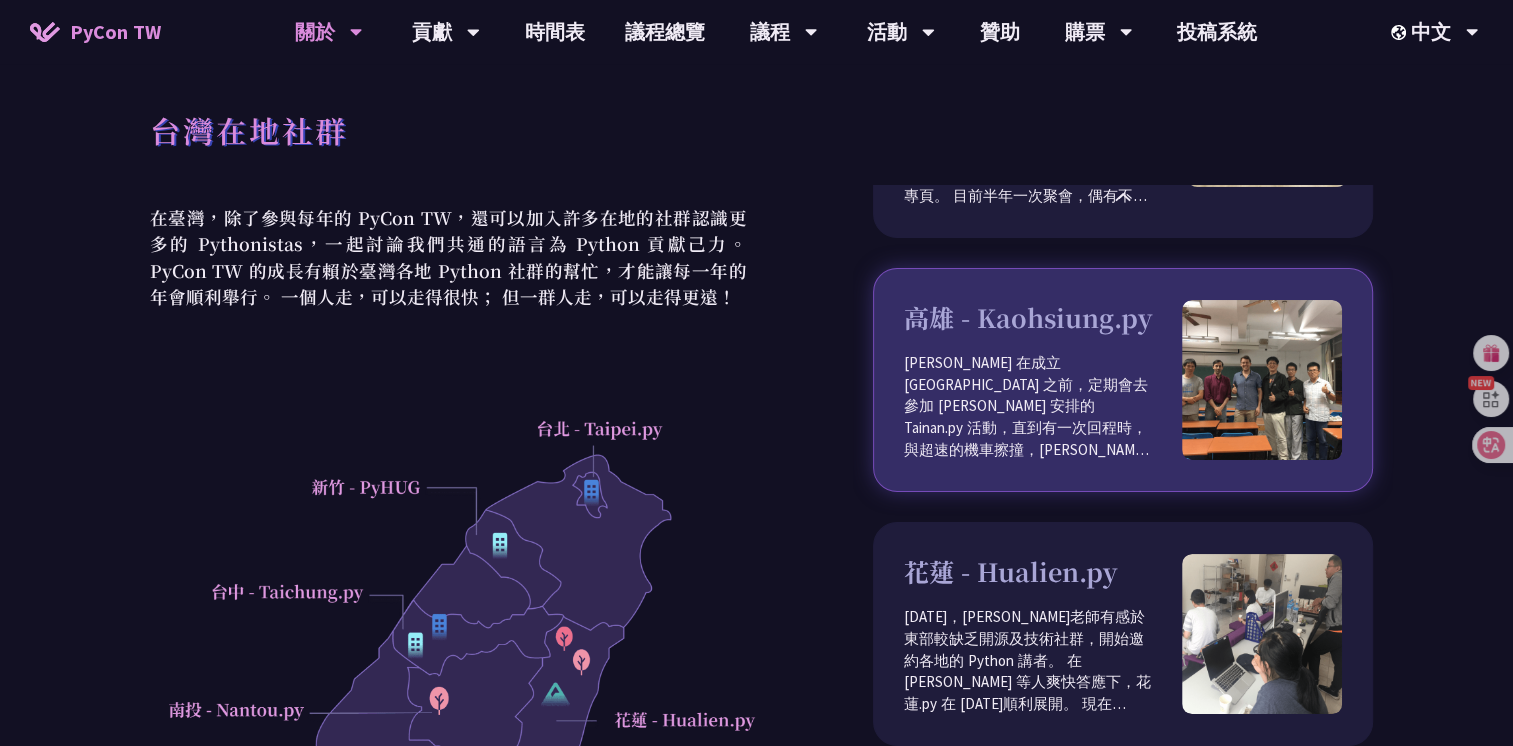 click on "Victor Gau 在成立 Kaohsiung.py 之前，定期會去參加 Joe 安排的 Tainan.py 活動，直到有一次回程時，與超速的機車擦撞，讓 Victor 萌生在高雄成立社群的念頭。 2014 年，Victor 在高雄發起了 Kaohsiung.py ，除了不定期的在禮拜六安排專家來分享，每個月會挑一個星期一，在文藻外語大學聚會。" at bounding box center (1043, 407) 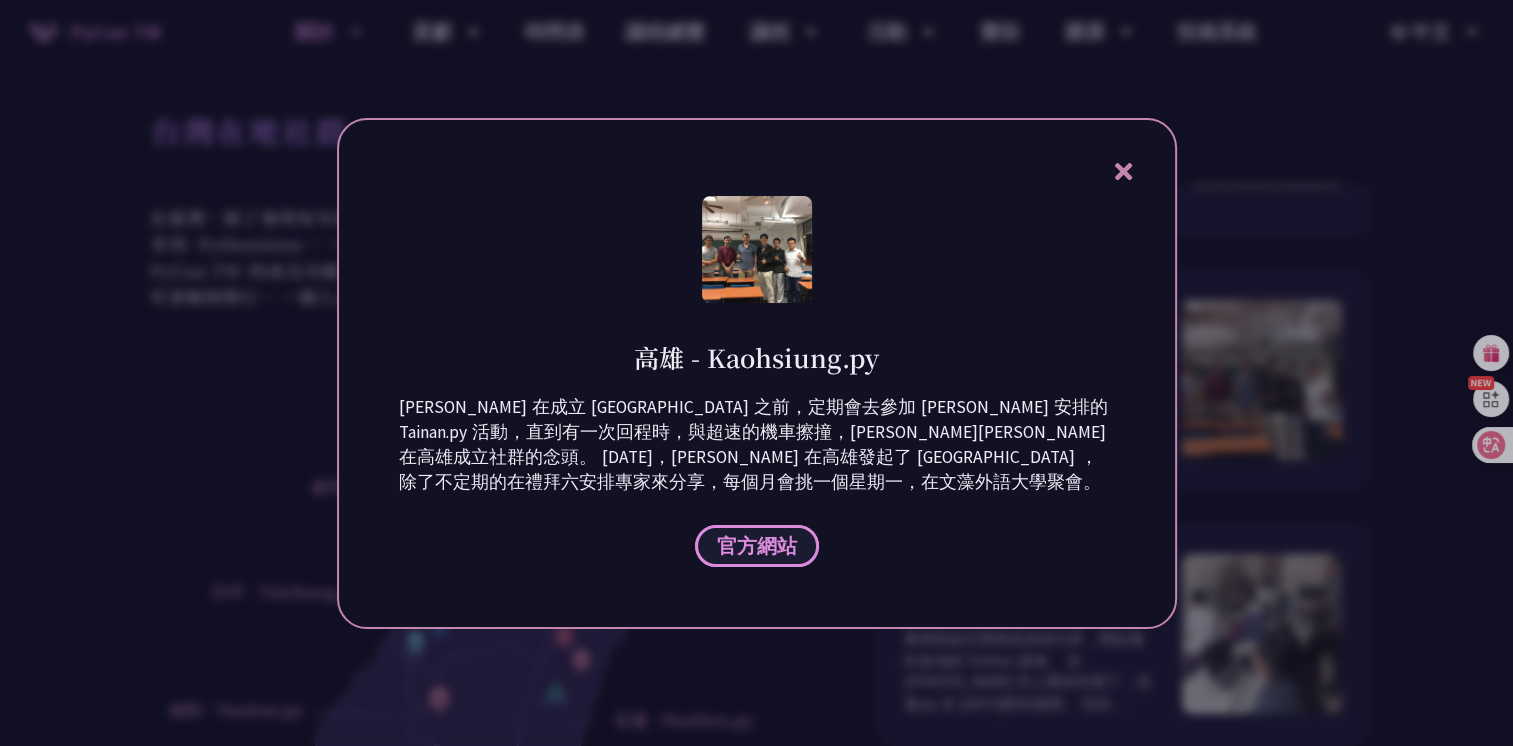 click on "官方網站" at bounding box center [757, 545] 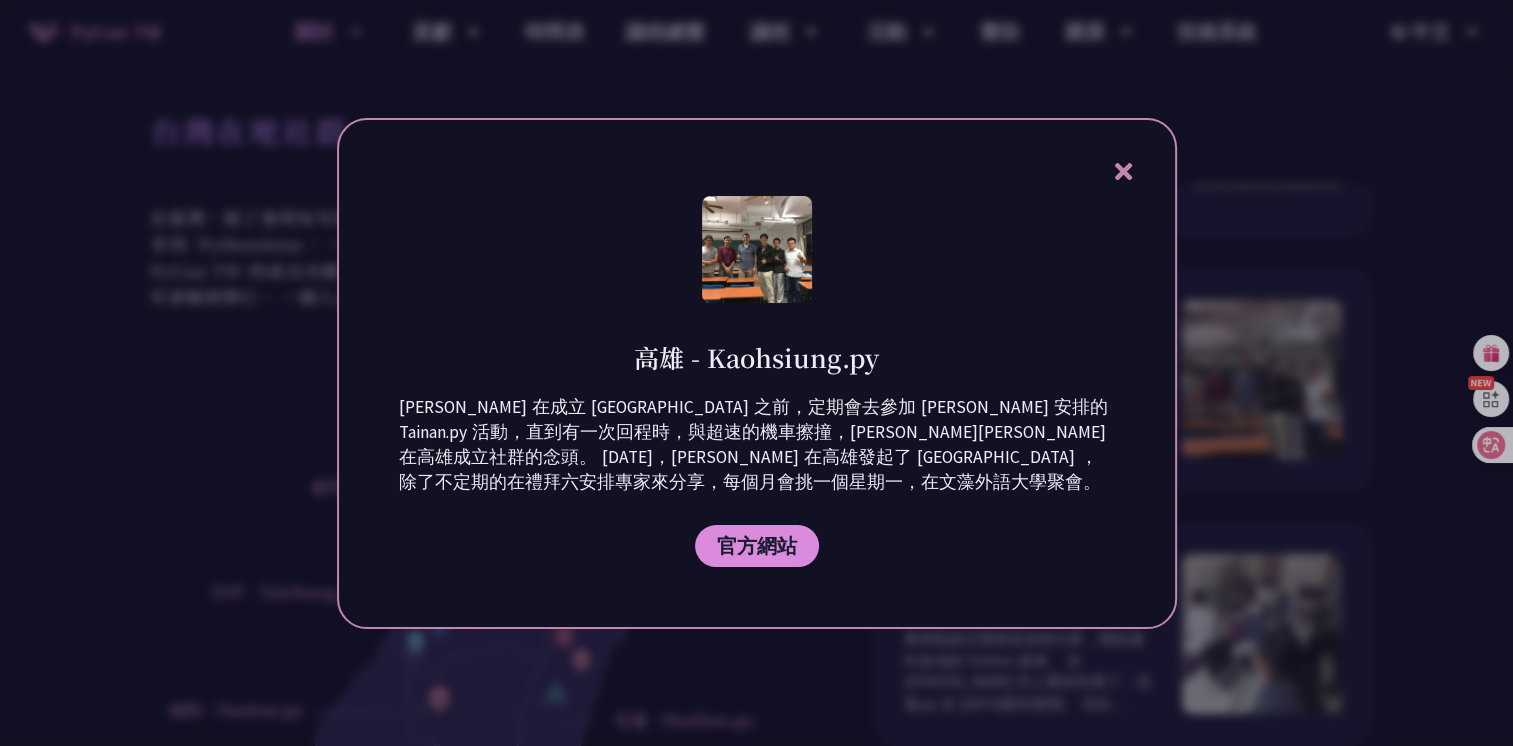 click 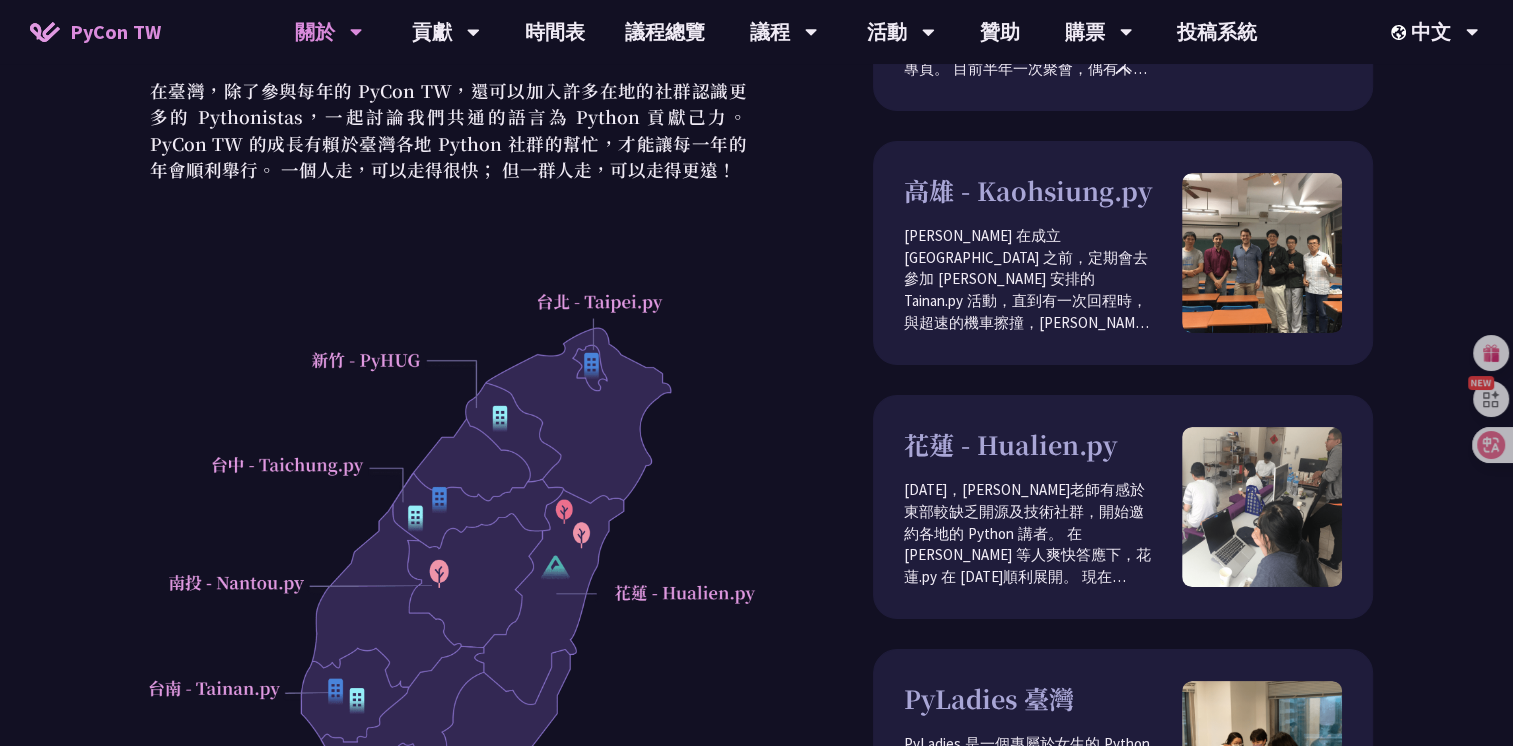 scroll, scrollTop: 0, scrollLeft: 0, axis: both 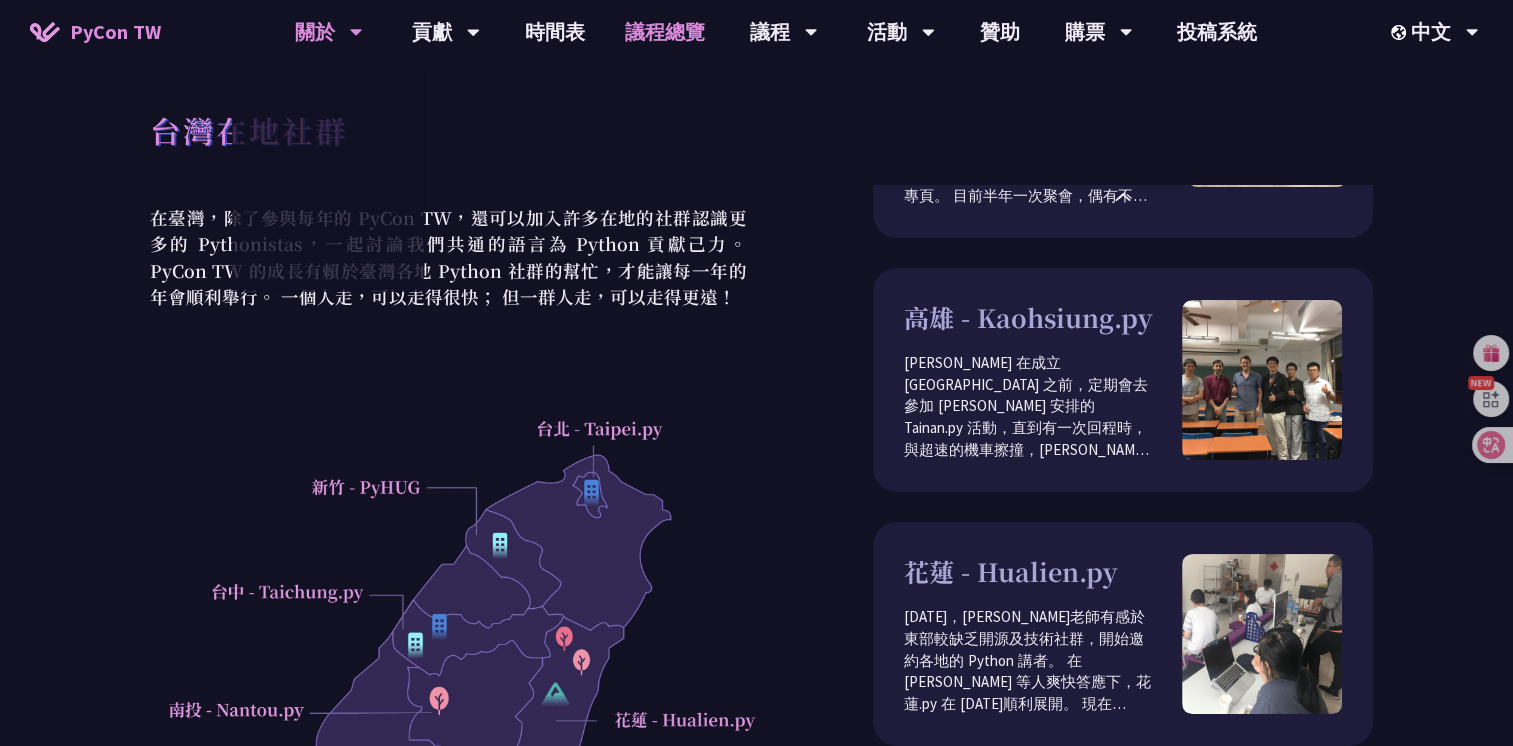 click on "議程總覽" at bounding box center [665, 32] 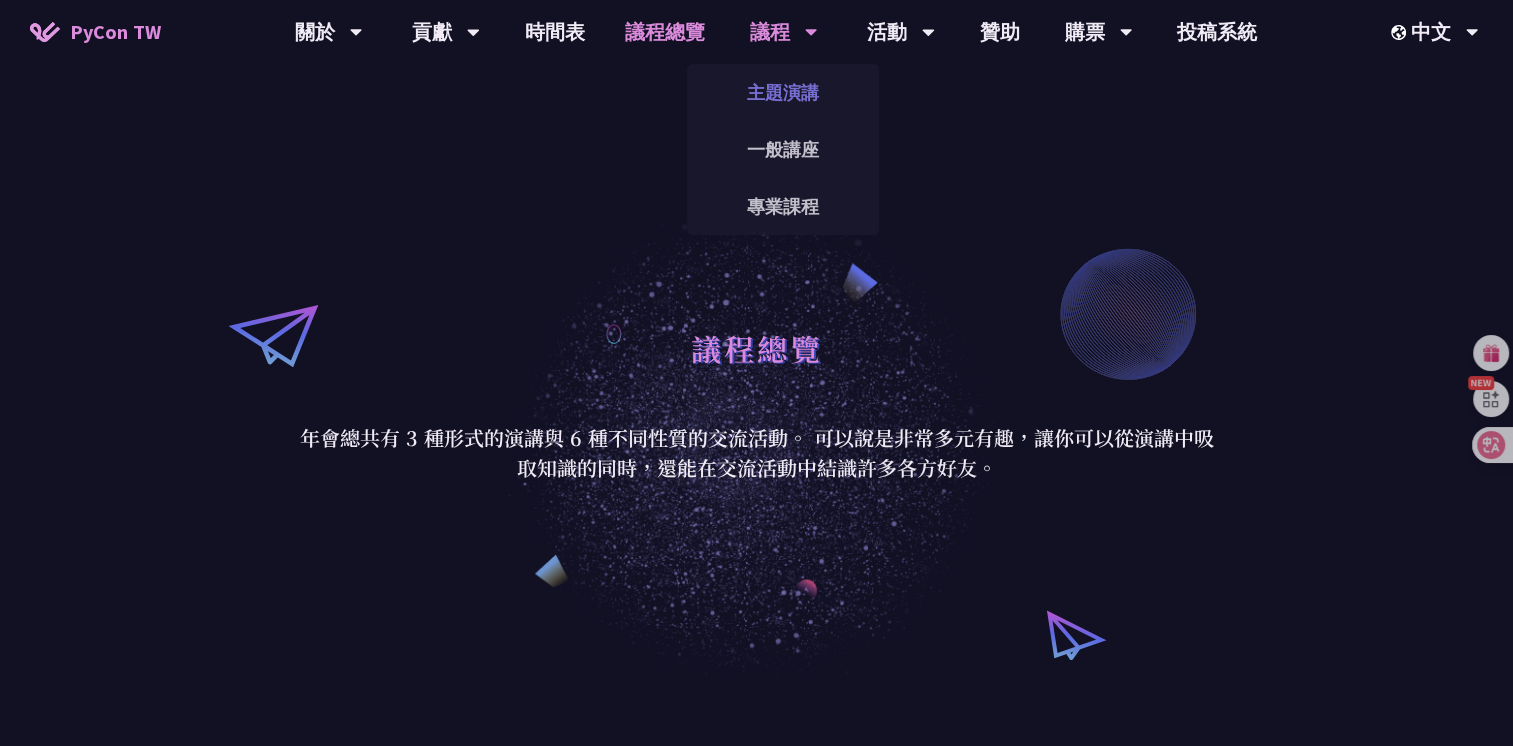 click on "主題演講" at bounding box center (783, 92) 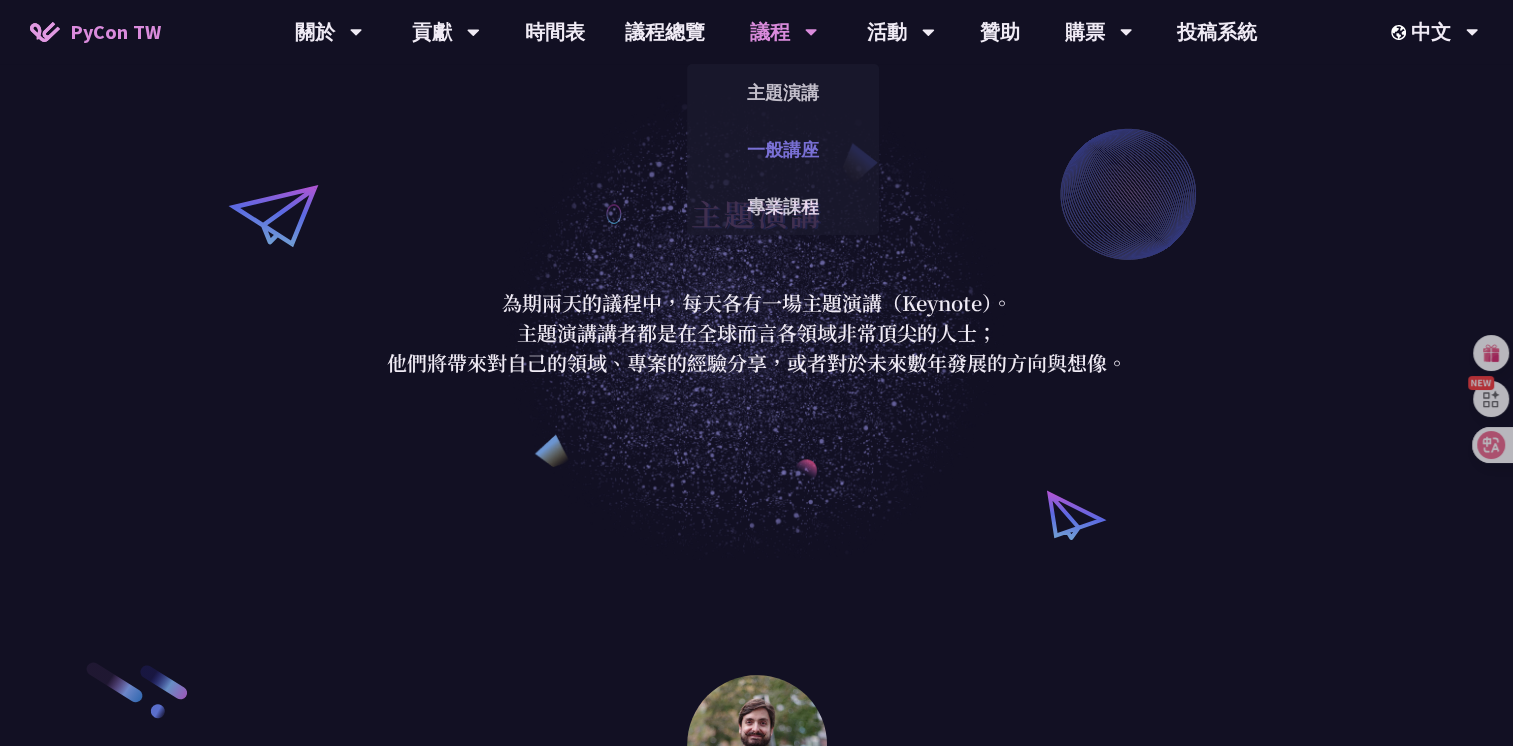 click on "一般講座" at bounding box center (783, 149) 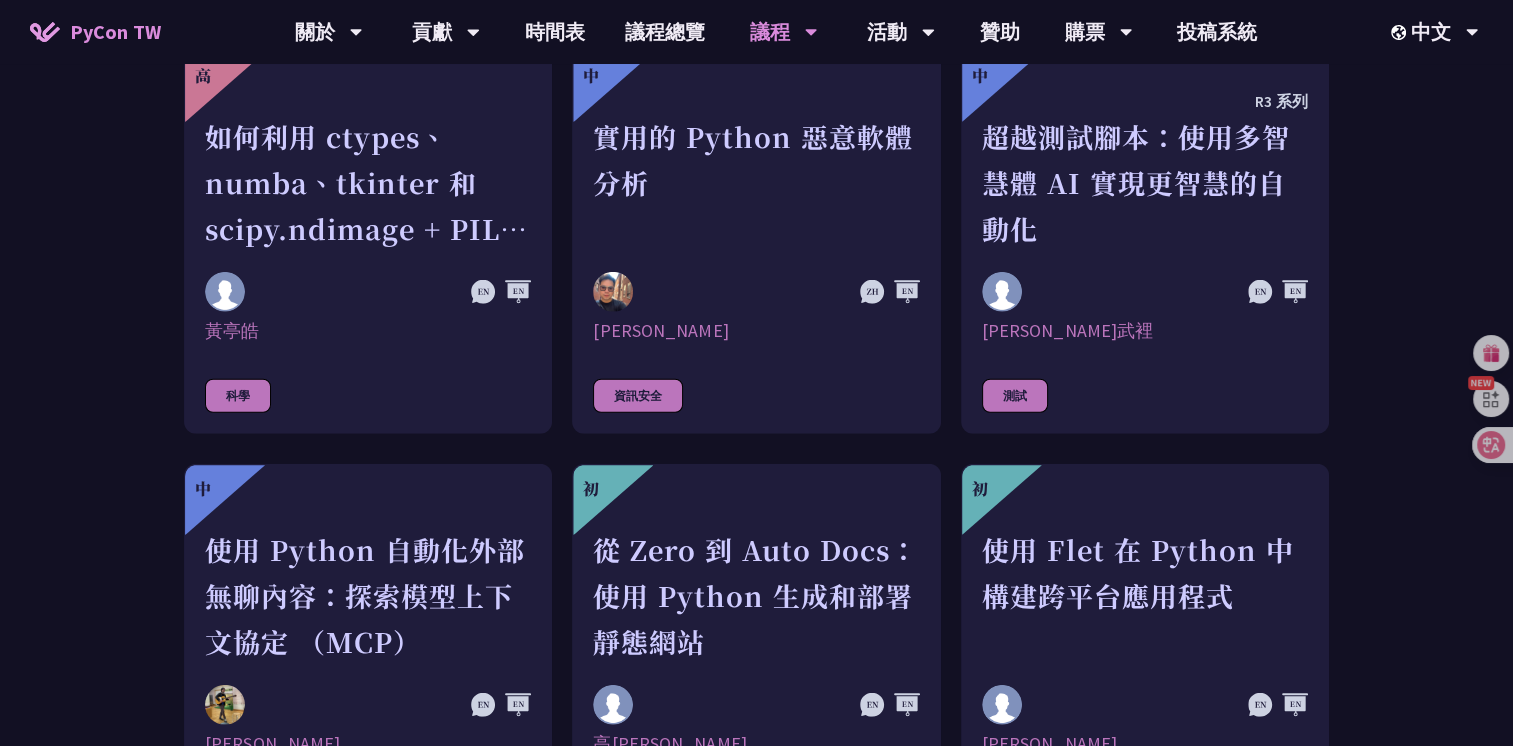 scroll, scrollTop: 5400, scrollLeft: 0, axis: vertical 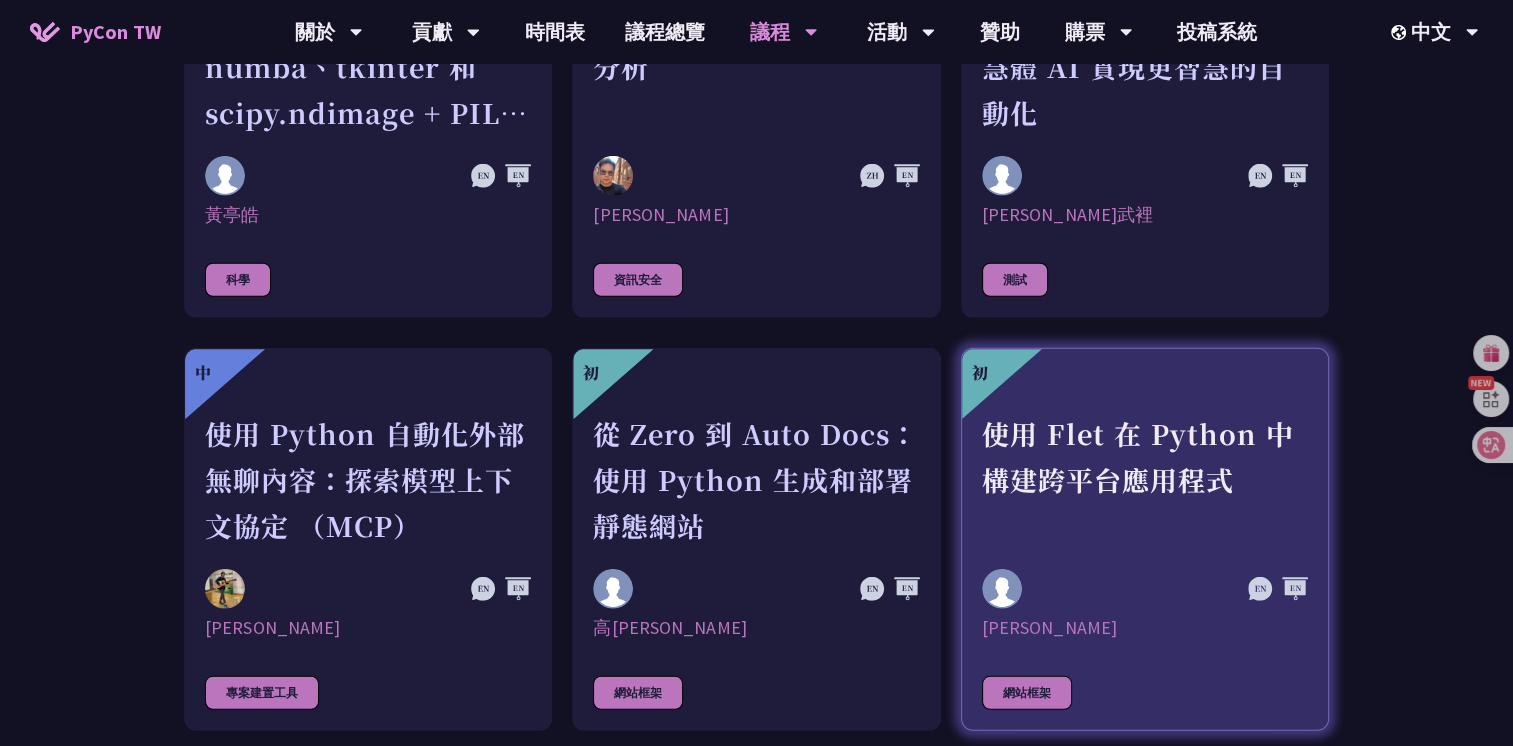 click on "使用 Flet 在 Python 中構建跨平台應用程式" at bounding box center [1145, 480] 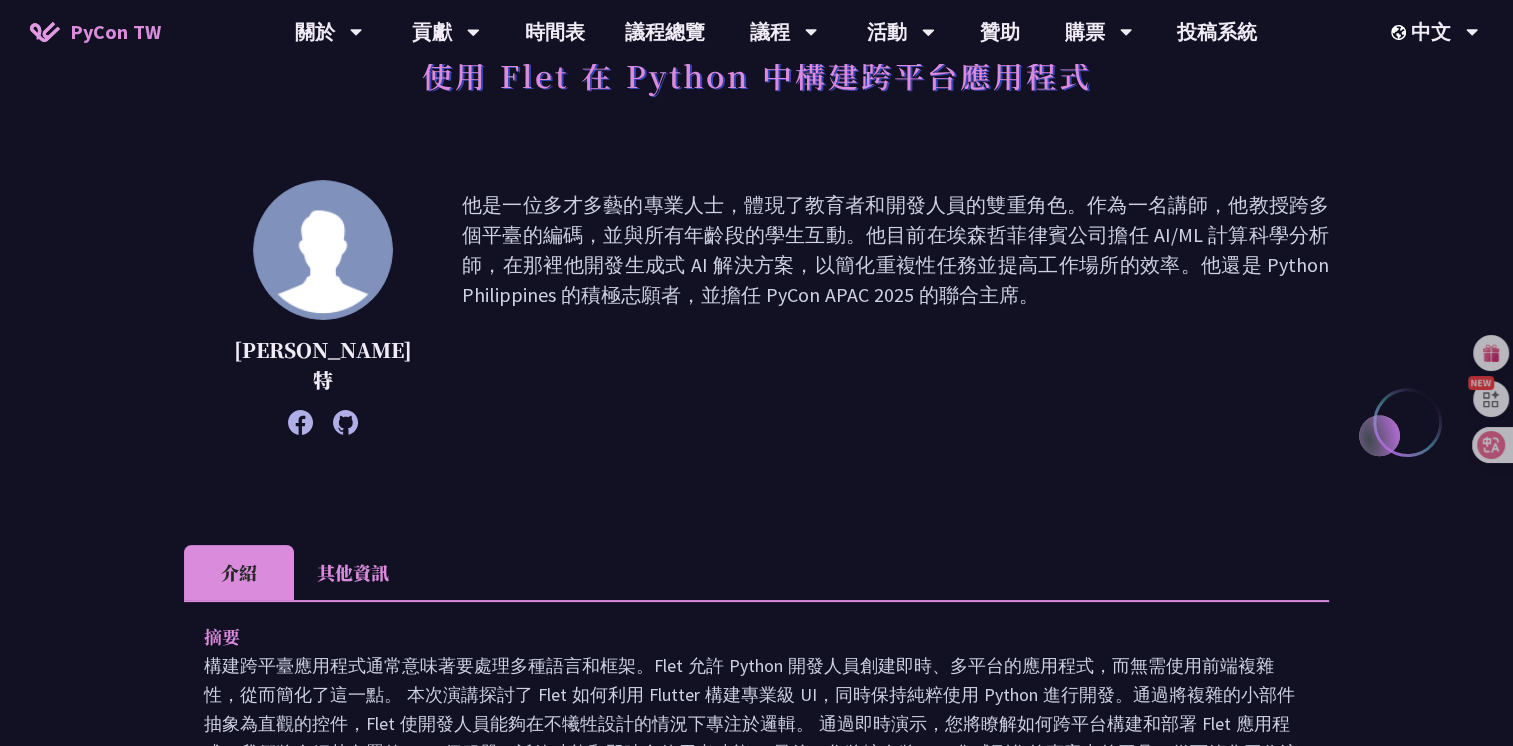 scroll, scrollTop: 0, scrollLeft: 0, axis: both 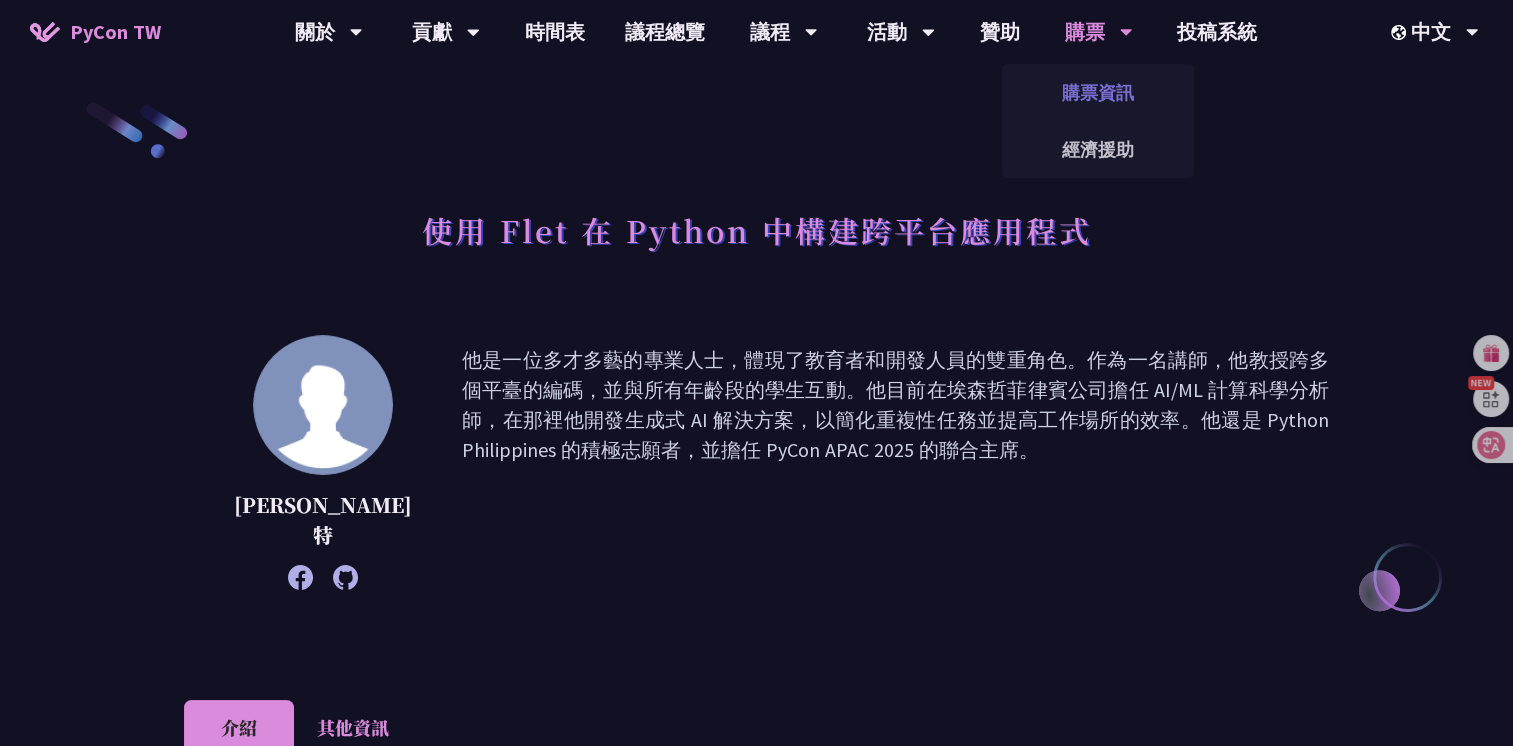 click on "購票資訊" at bounding box center (1098, 92) 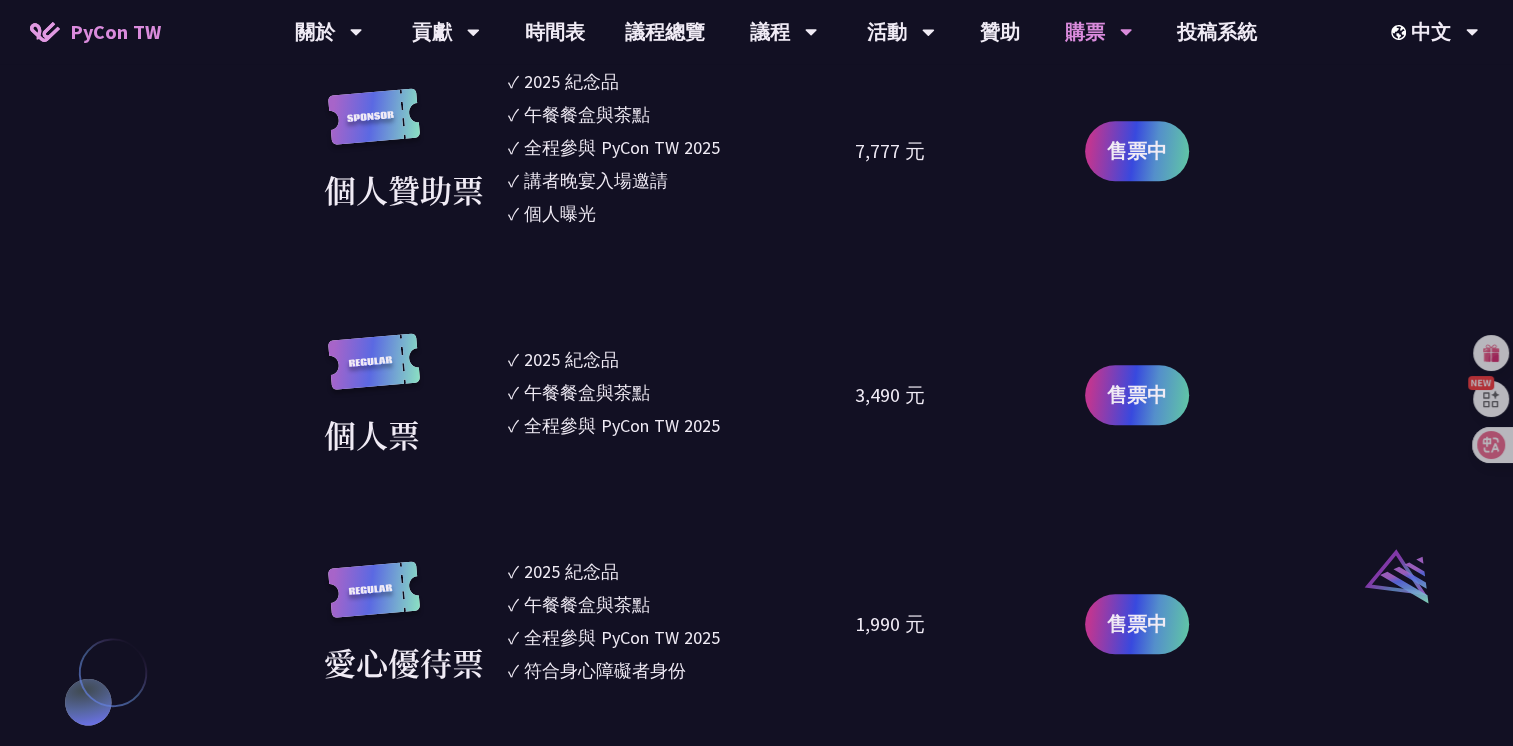 scroll, scrollTop: 1800, scrollLeft: 0, axis: vertical 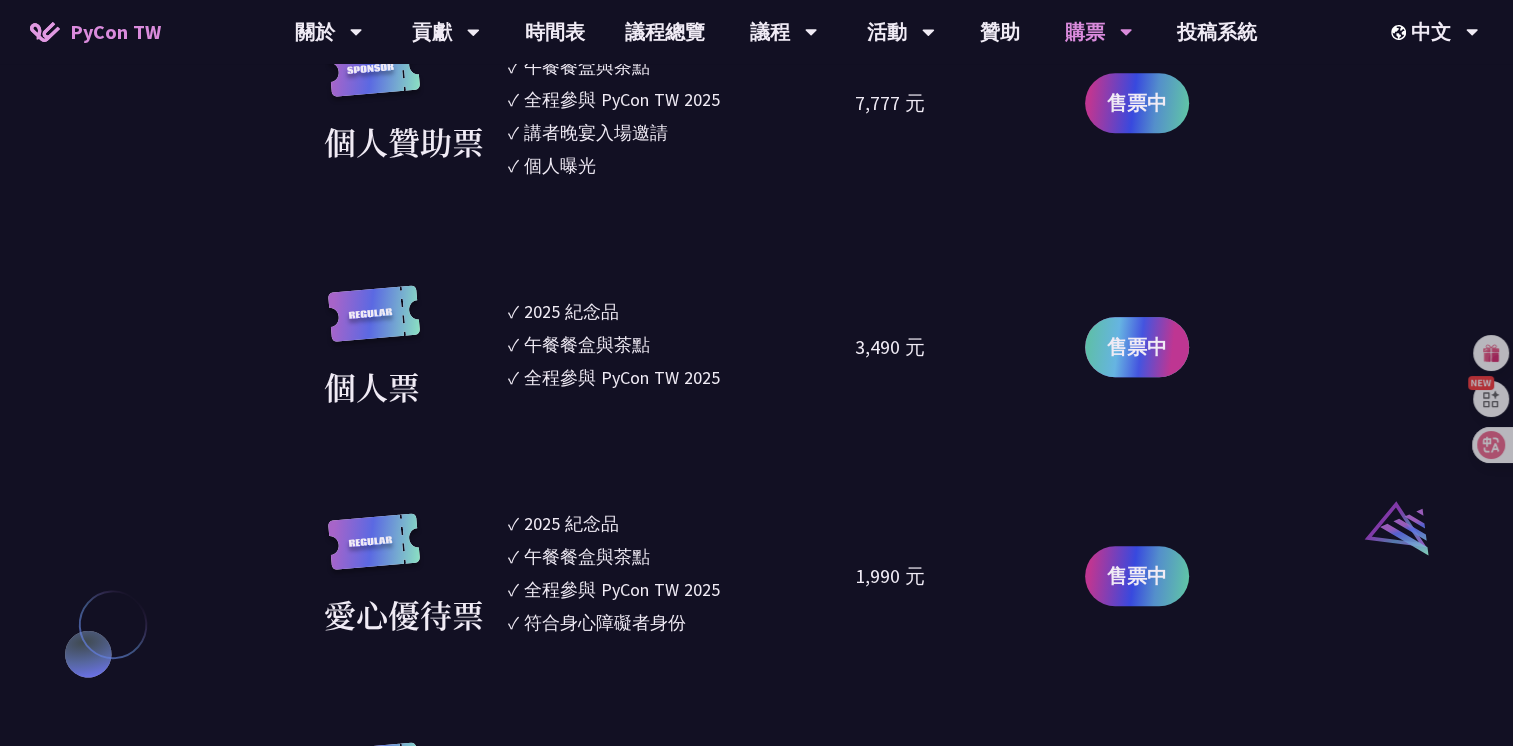 click on "售票中" at bounding box center [1137, 347] 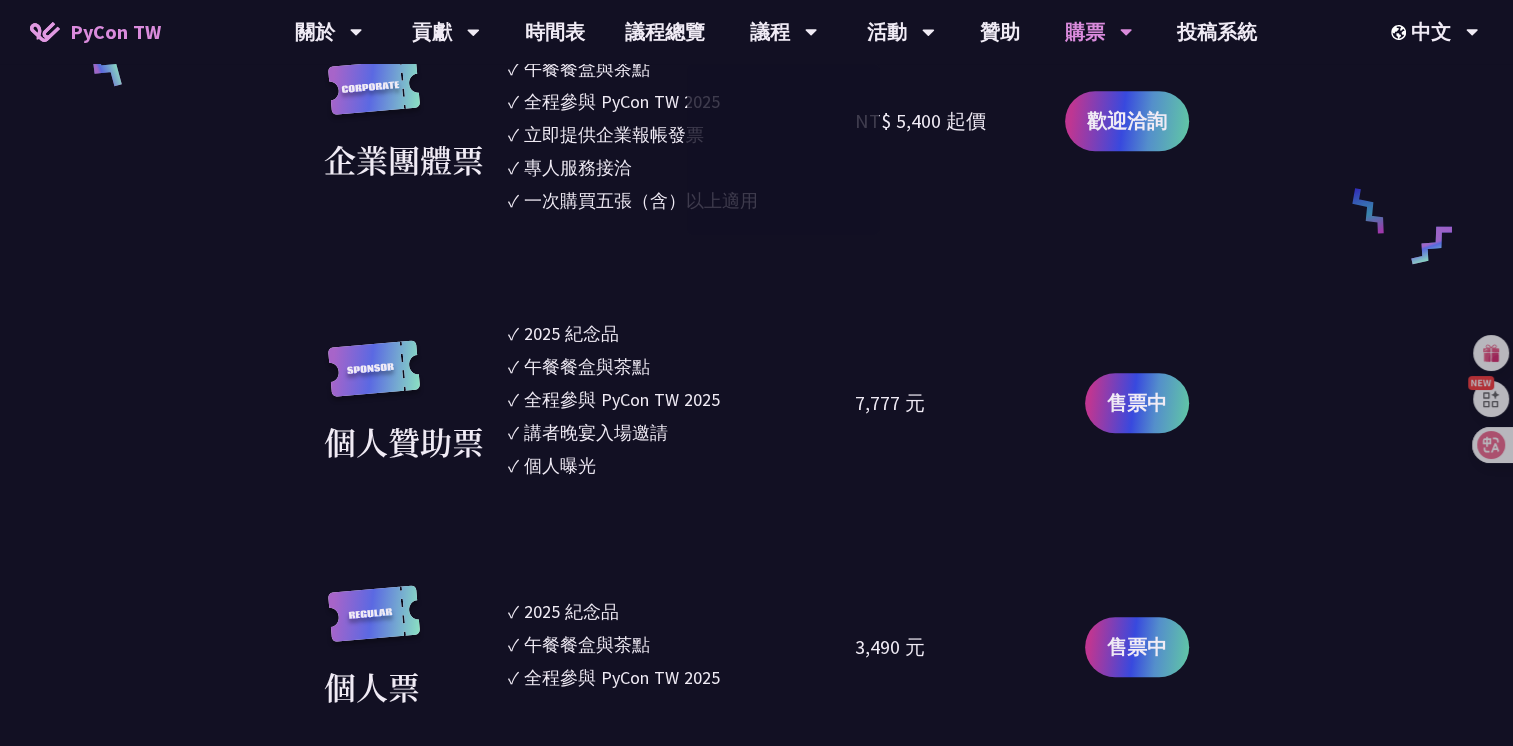 scroll, scrollTop: 1800, scrollLeft: 0, axis: vertical 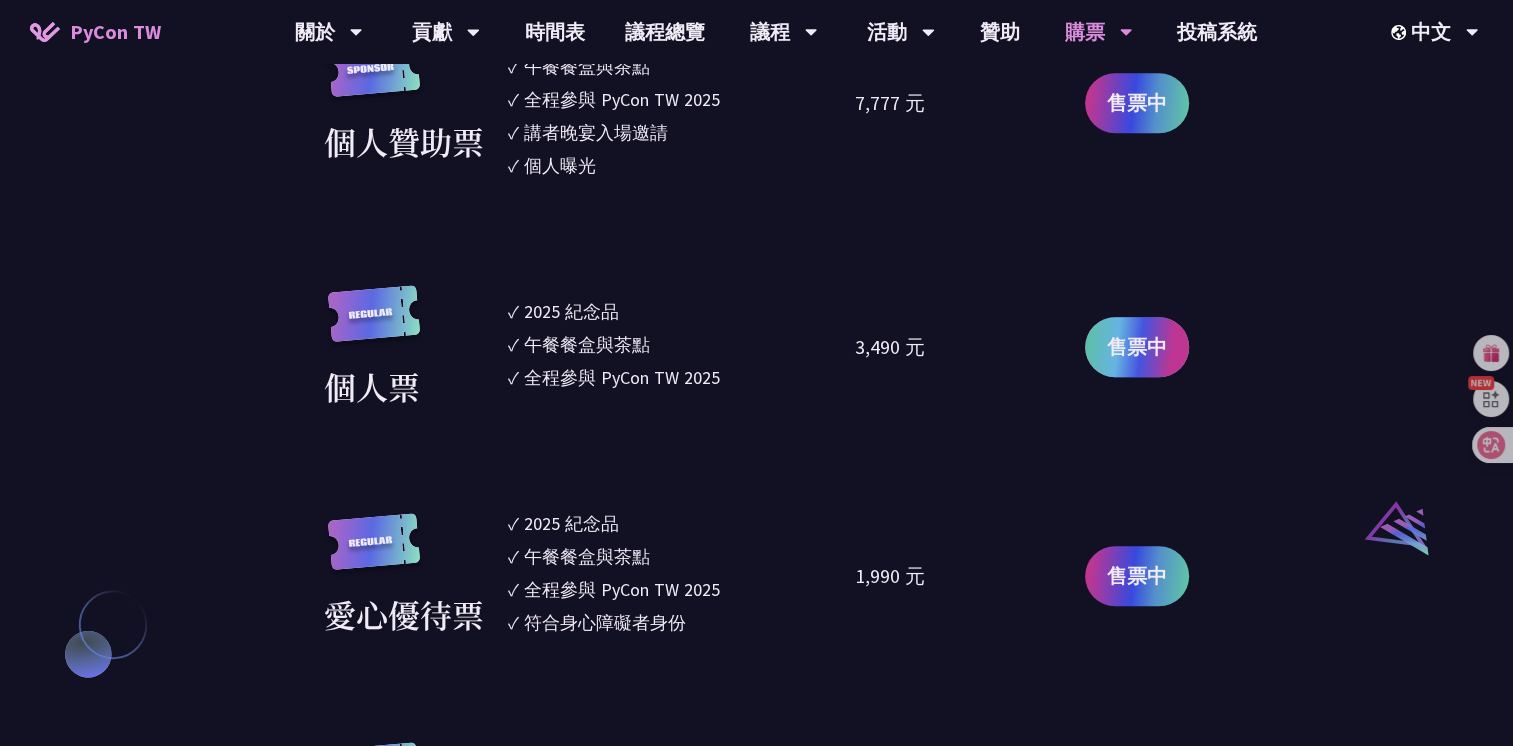 click on "售票中" at bounding box center (1137, 347) 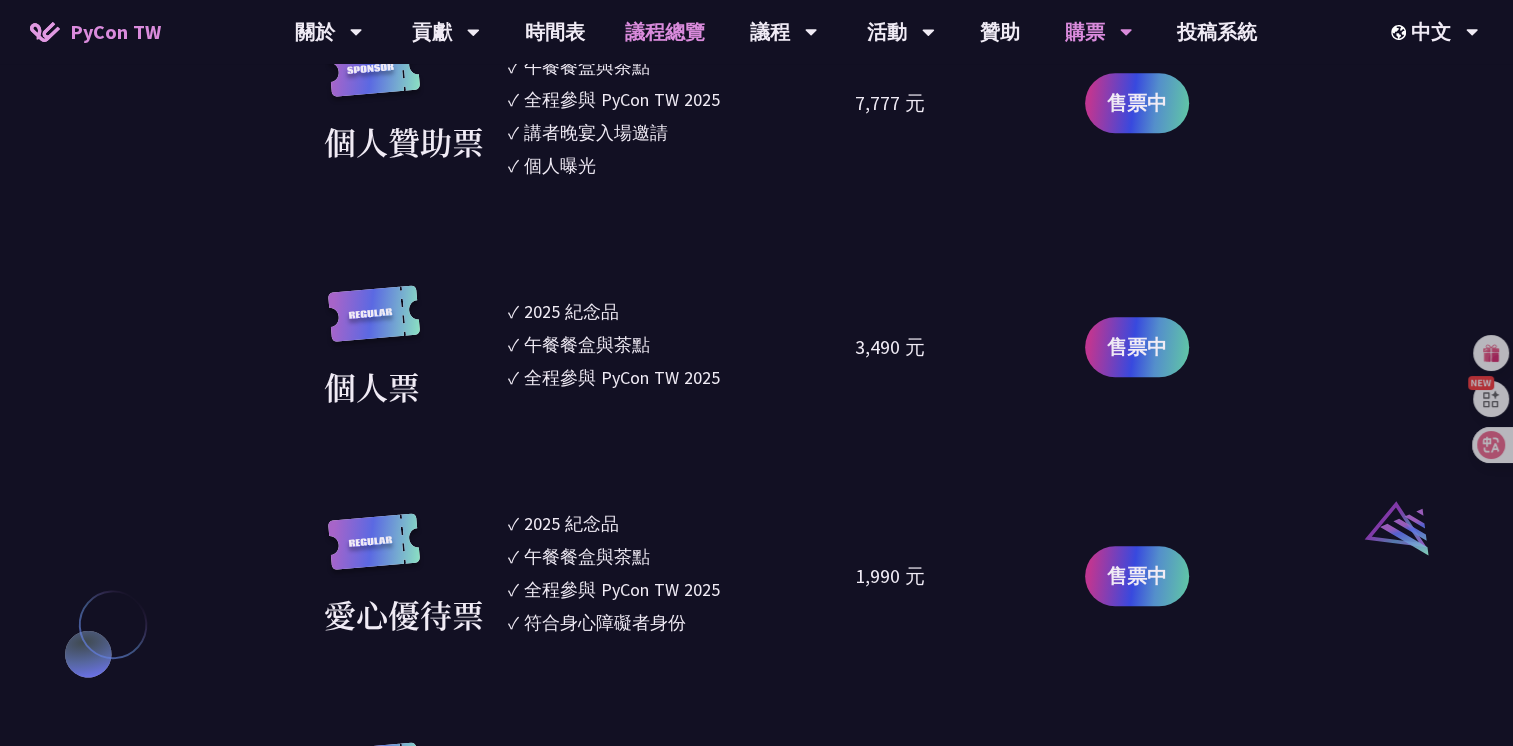 click on "議程總覽" at bounding box center [665, 32] 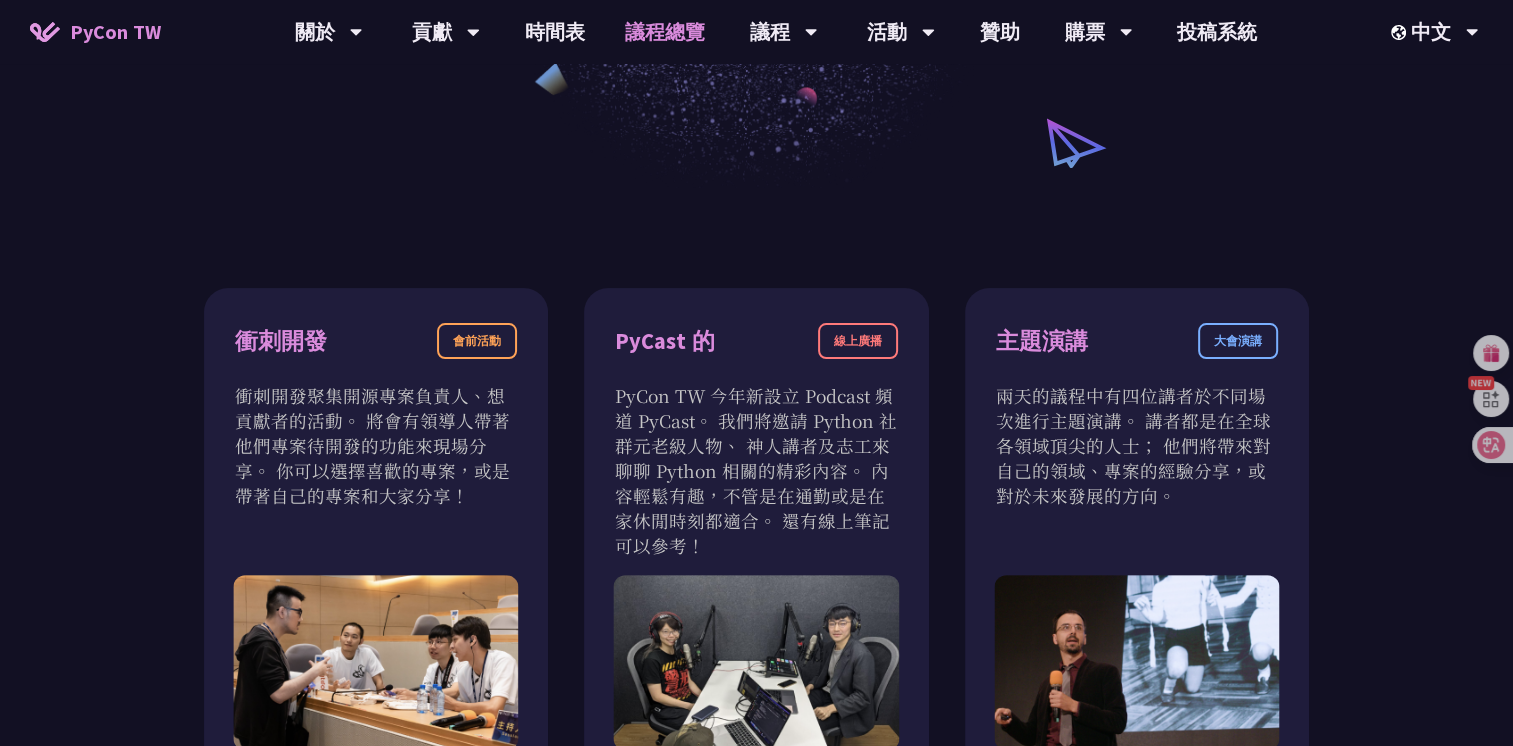 scroll, scrollTop: 600, scrollLeft: 0, axis: vertical 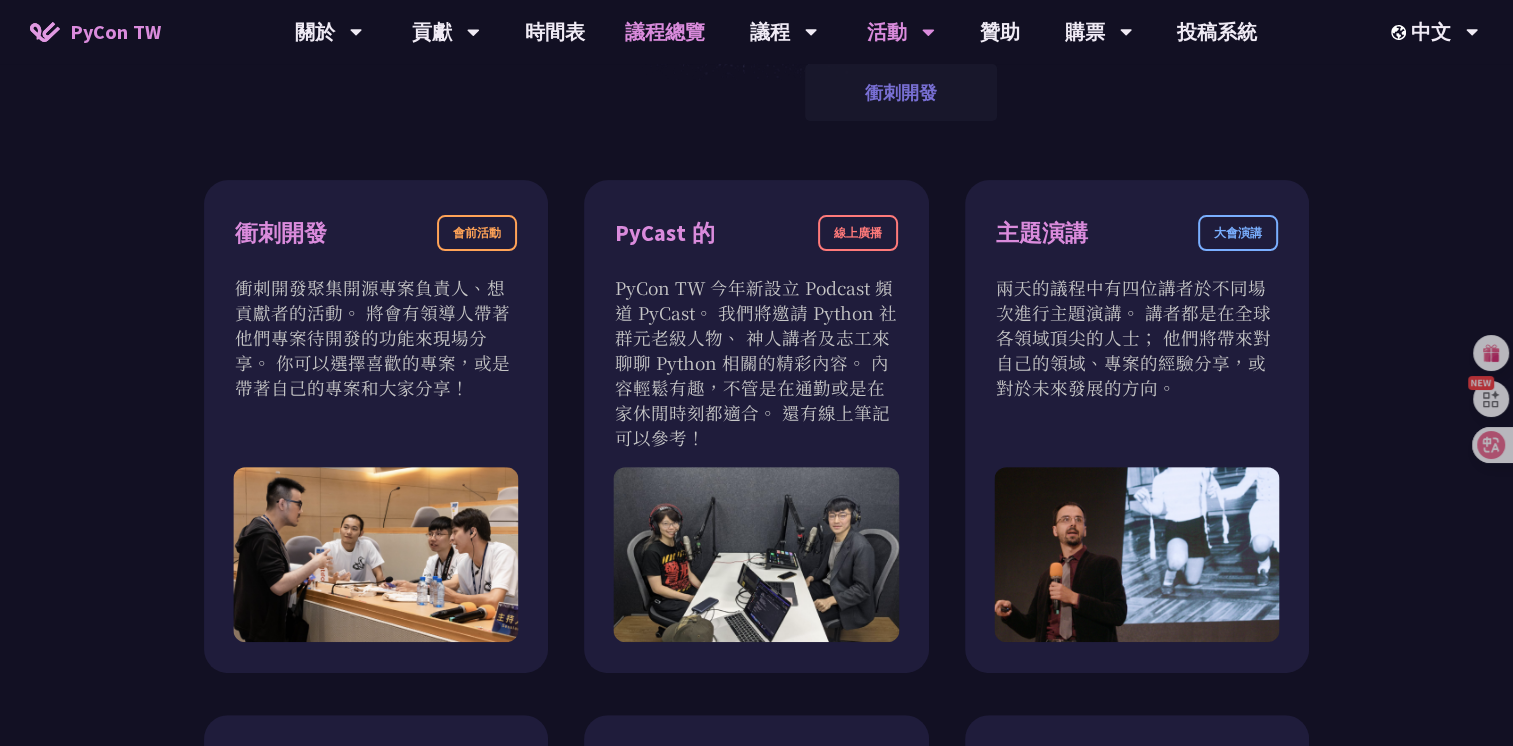 click on "衝刺開發" at bounding box center [901, 92] 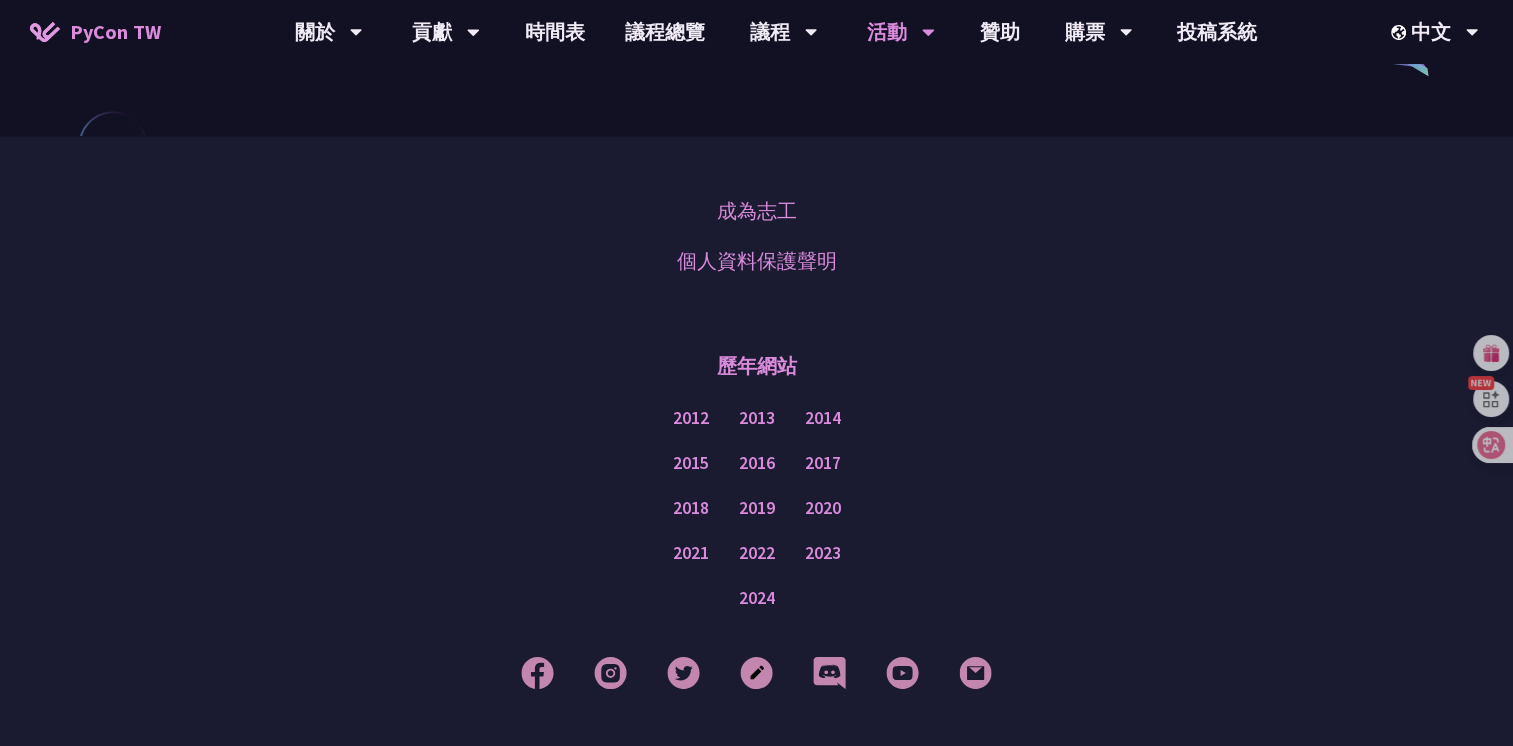 scroll, scrollTop: 1882, scrollLeft: 0, axis: vertical 